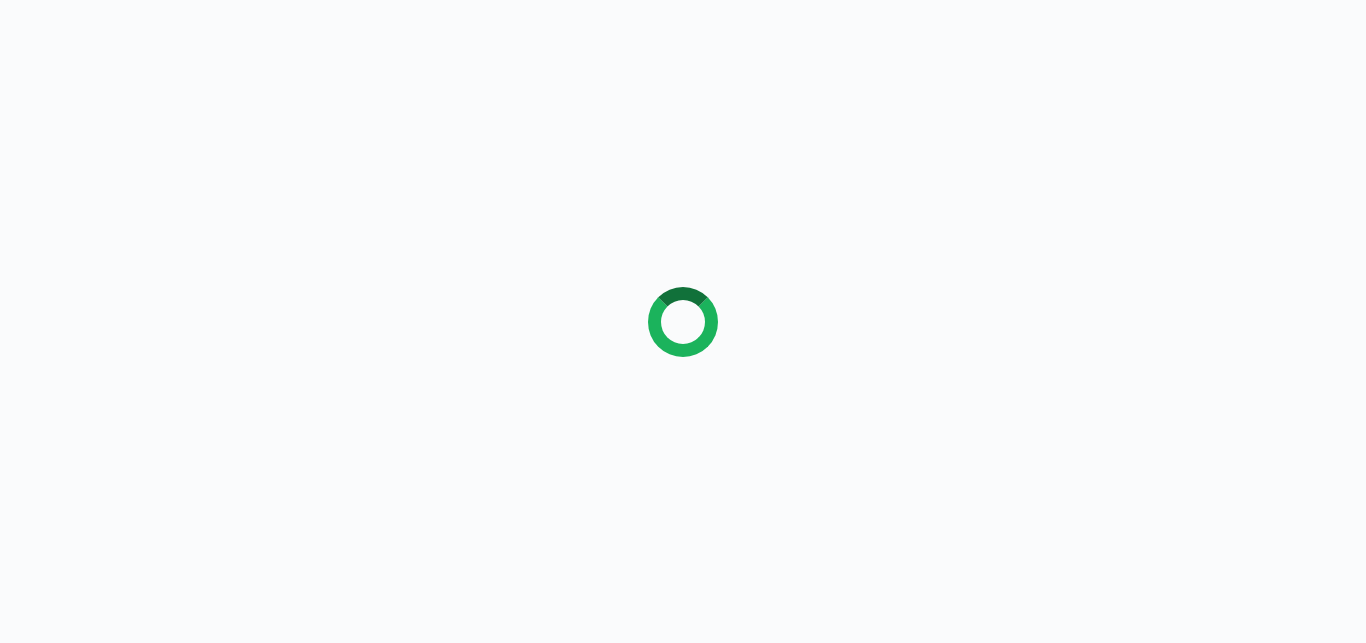 scroll, scrollTop: 0, scrollLeft: 0, axis: both 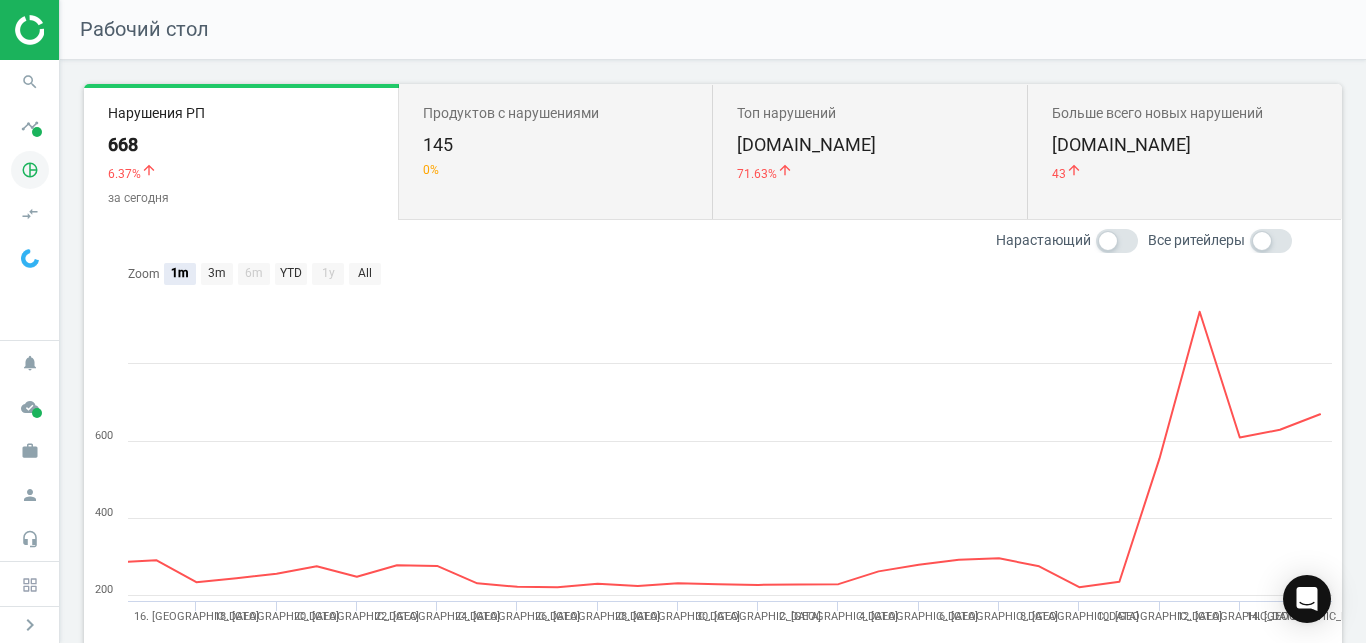 click on "pie_chart_outlined" at bounding box center (30, 170) 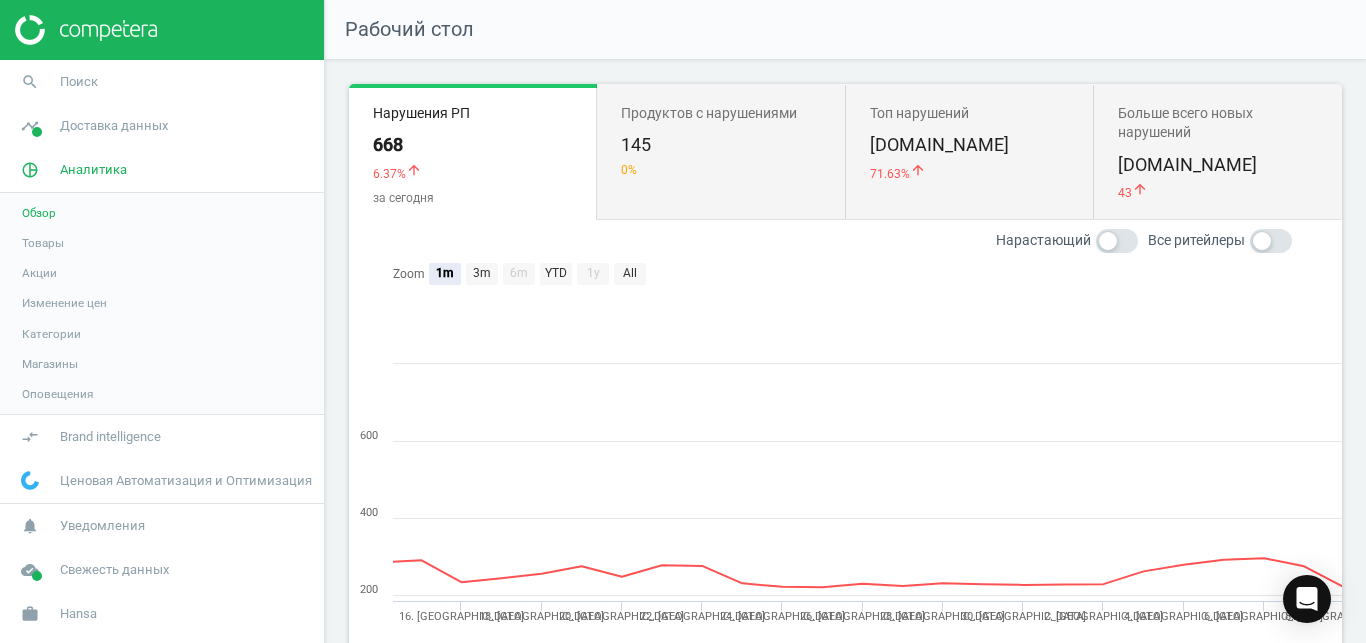 click on "Товары" at bounding box center (43, 243) 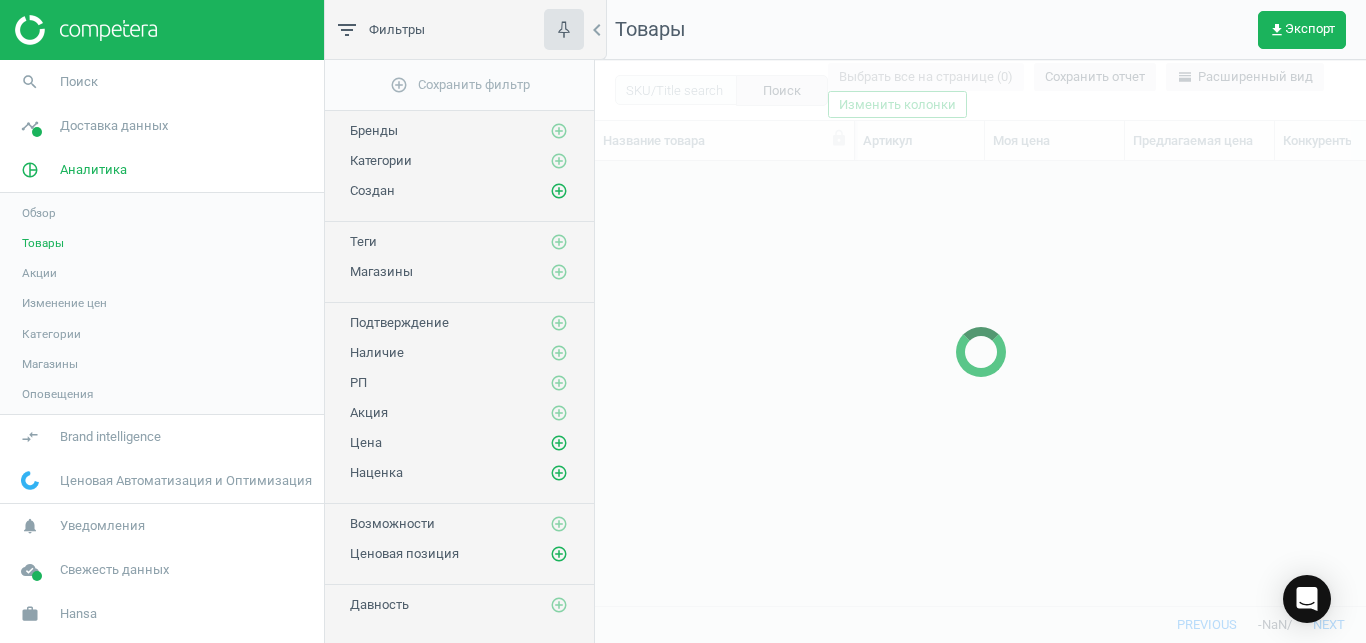 scroll, scrollTop: 18, scrollLeft: 18, axis: both 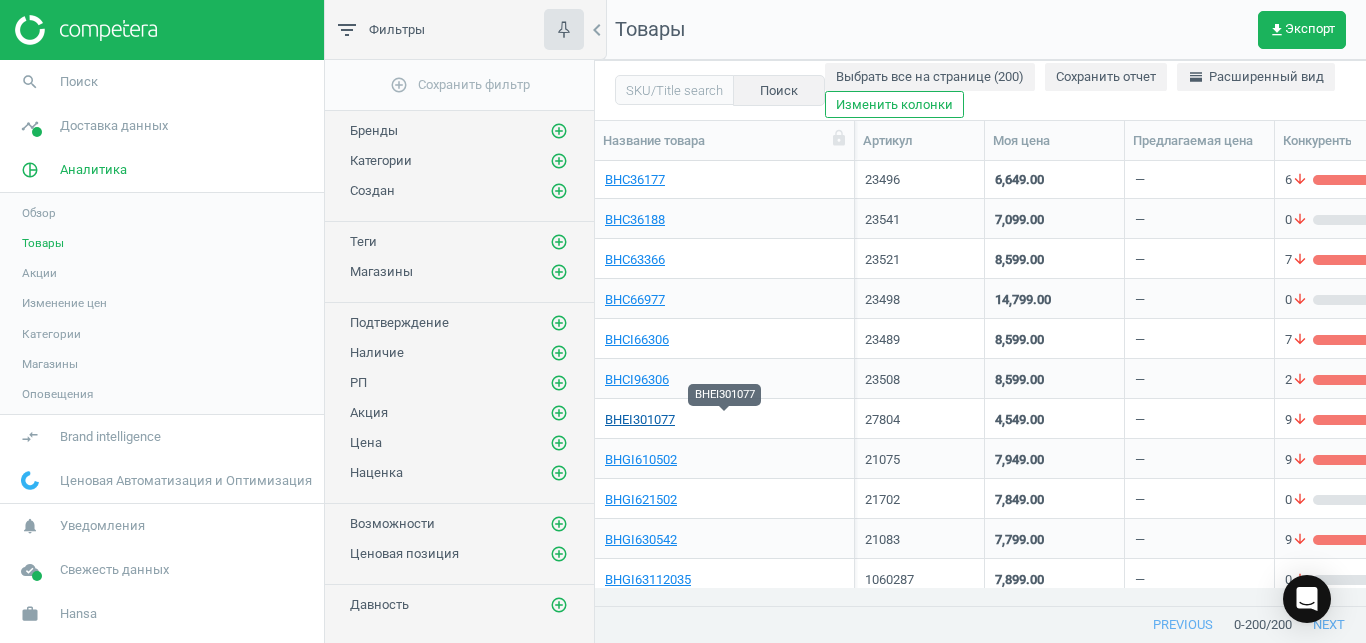 click on "BHEI301077" at bounding box center [640, 420] 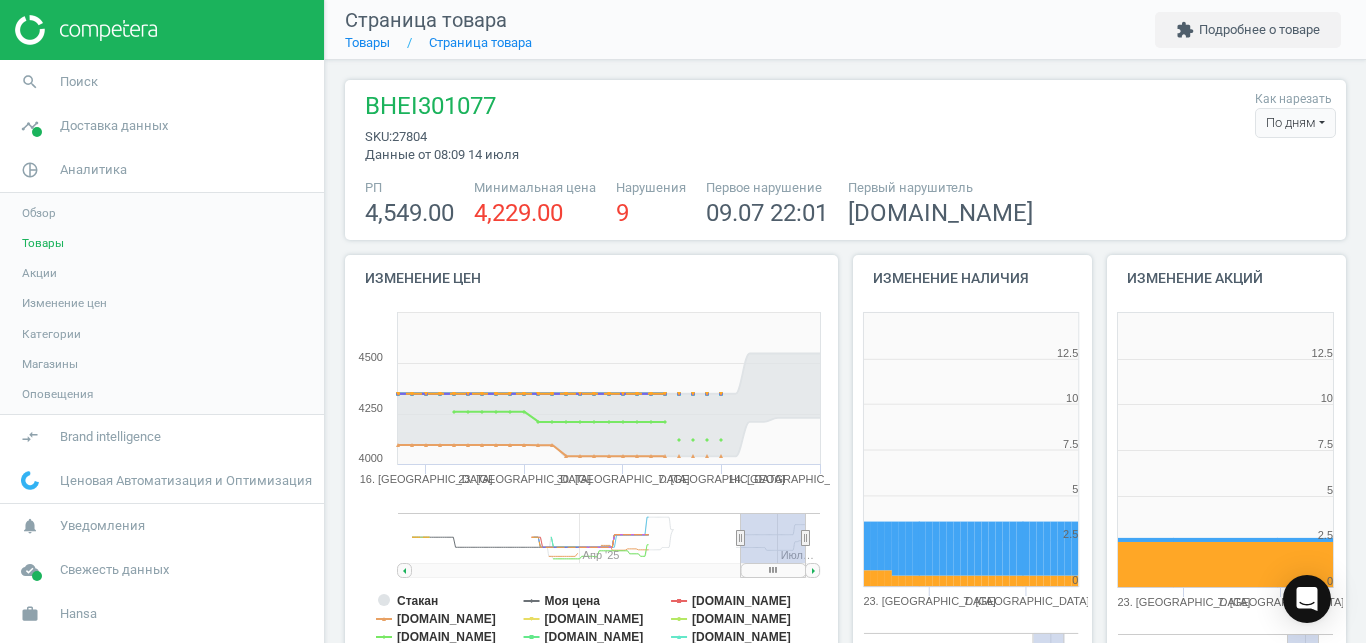 scroll, scrollTop: 27, scrollLeft: 27, axis: both 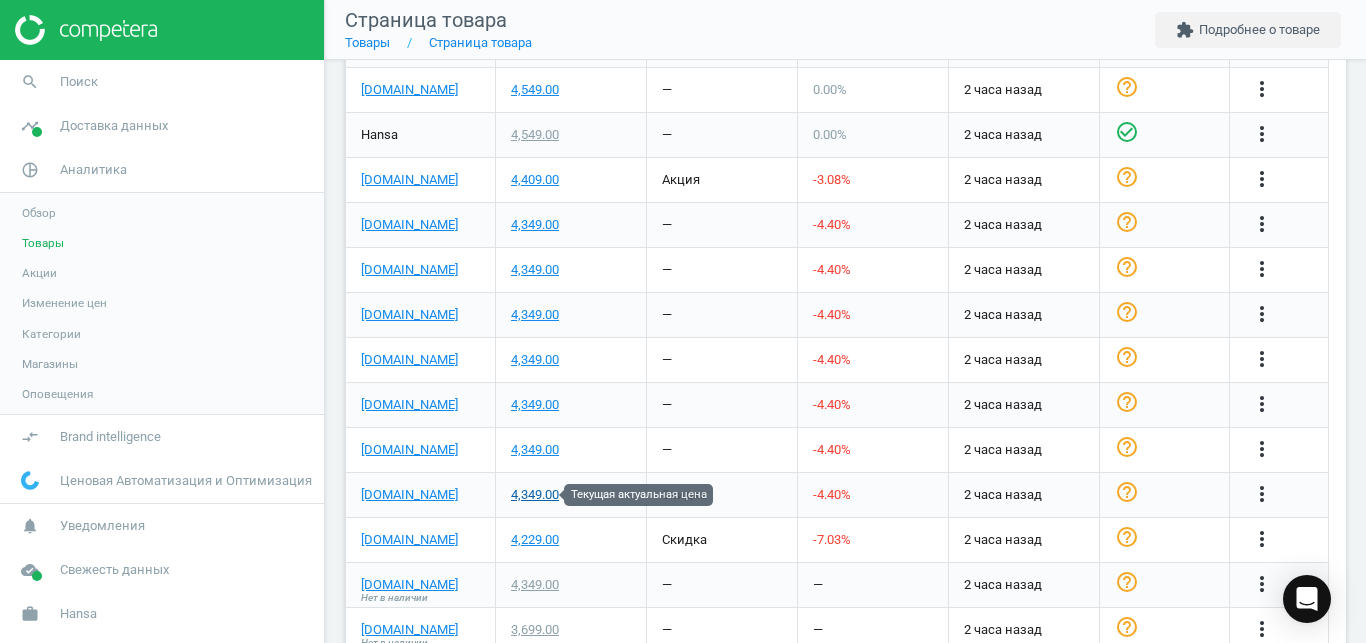 click on "4,349.00" at bounding box center [535, 495] 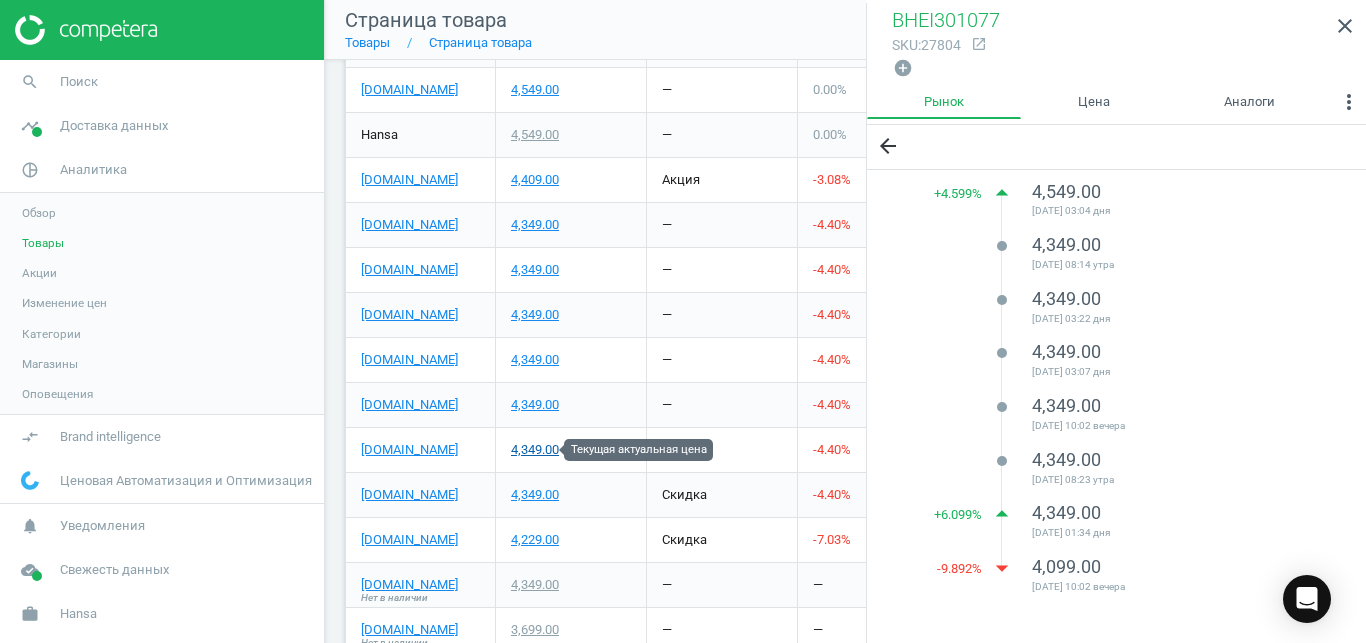 click on "4,349.00" at bounding box center [535, 450] 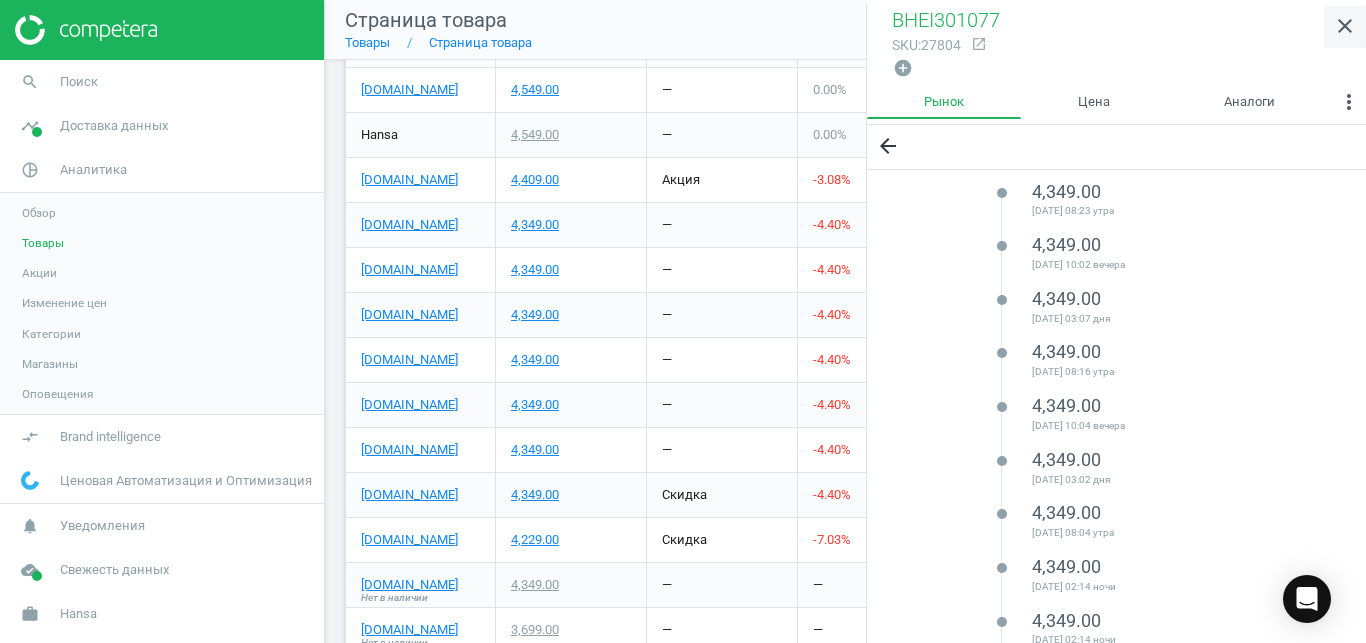 click on "close" at bounding box center [1345, 26] 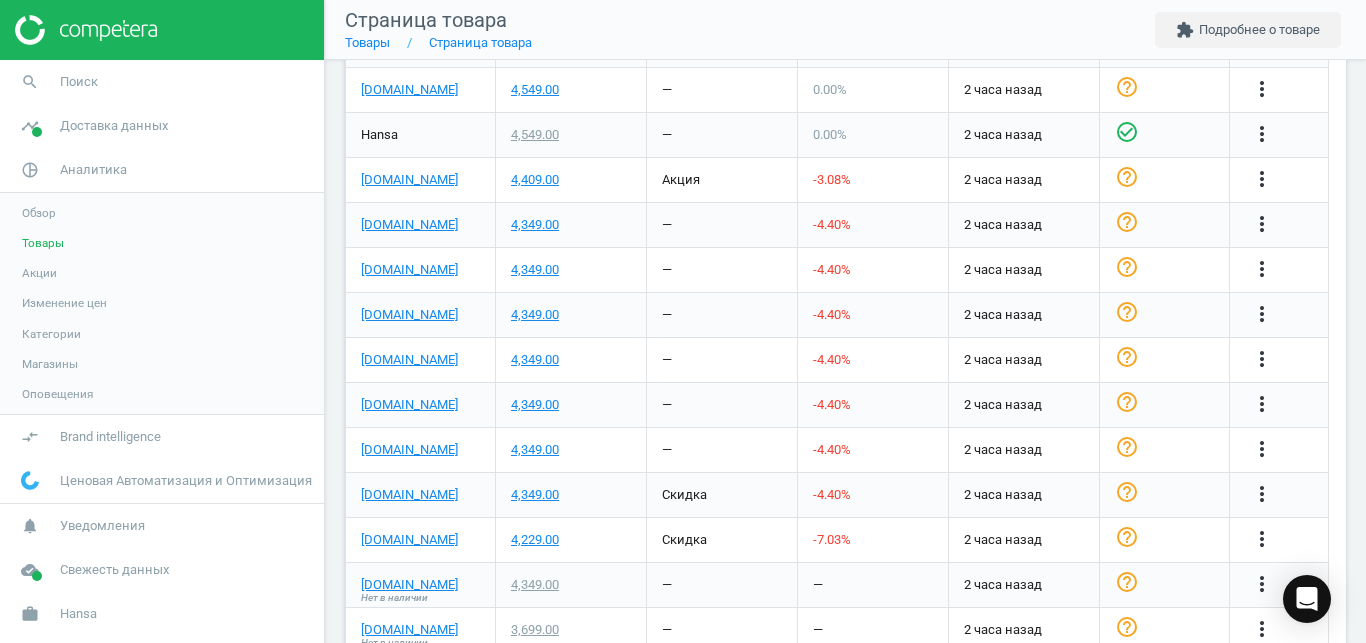 scroll, scrollTop: 0, scrollLeft: 0, axis: both 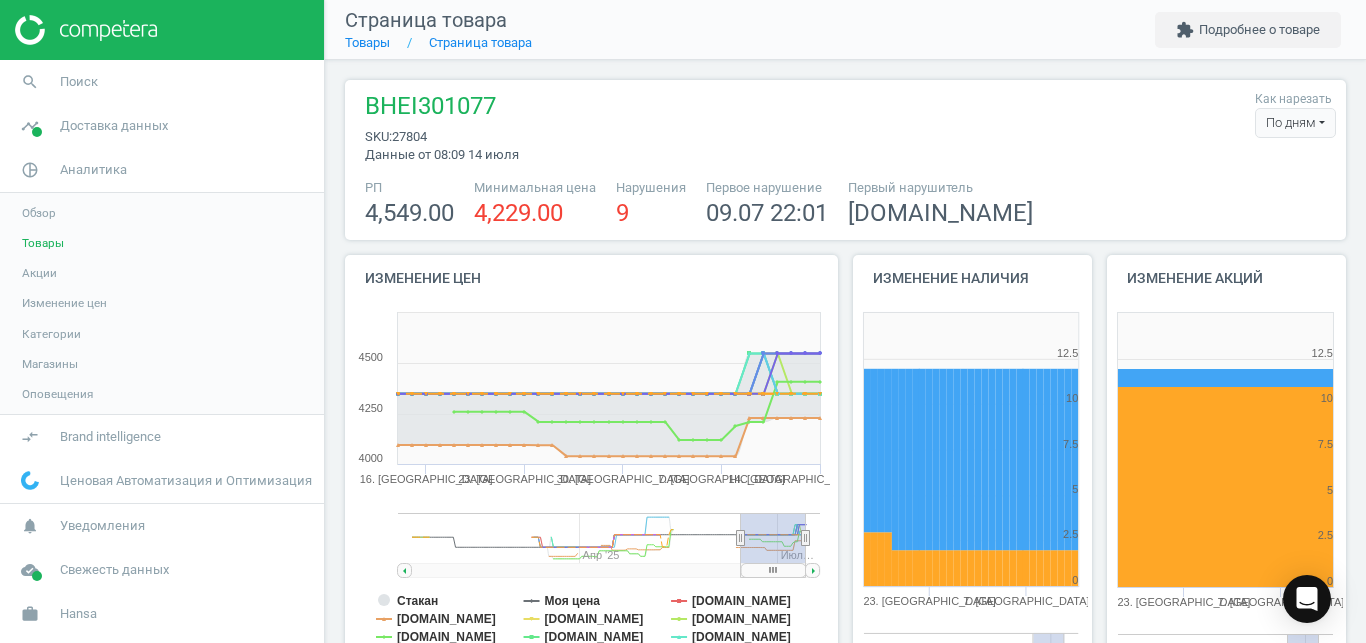 click on "По дням" at bounding box center [1295, 123] 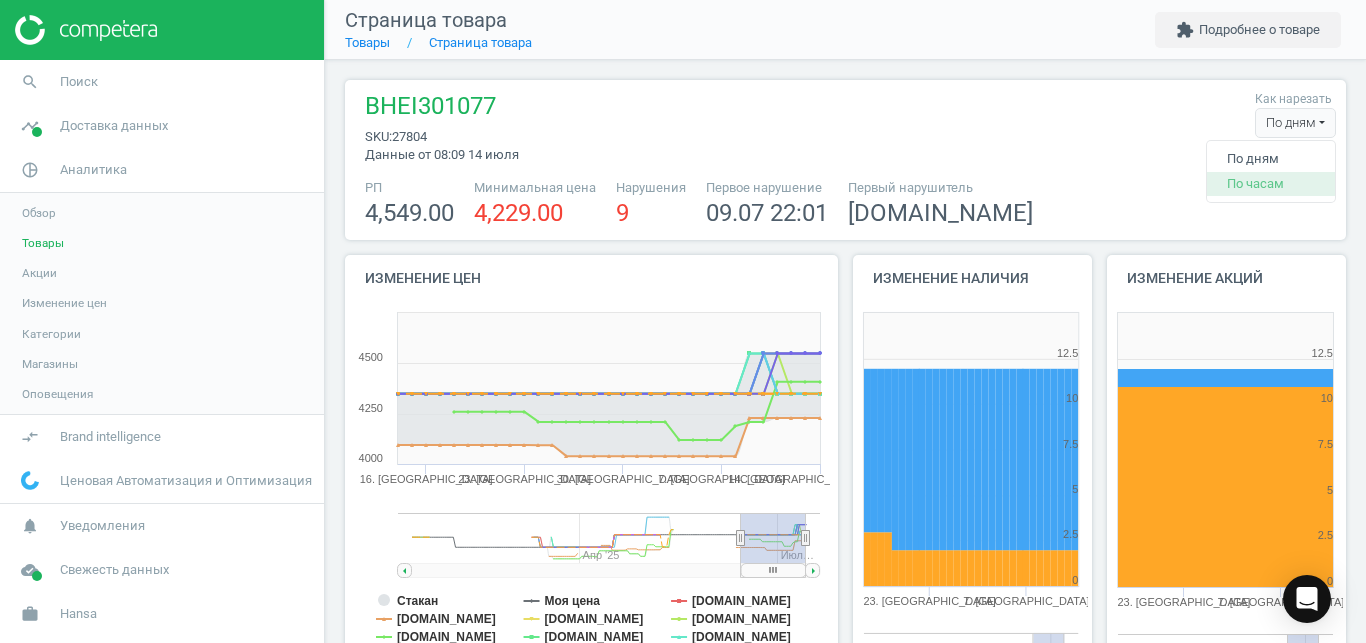 click on "По часам" at bounding box center (1271, 184) 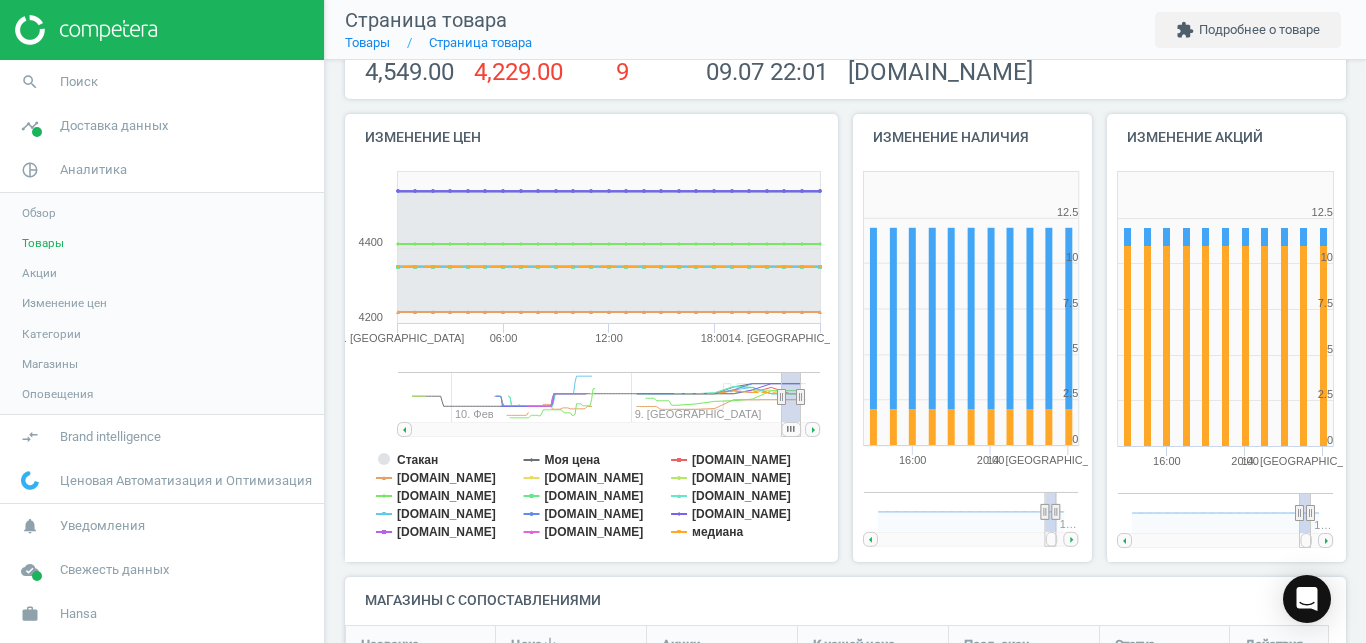 scroll, scrollTop: 195, scrollLeft: 0, axis: vertical 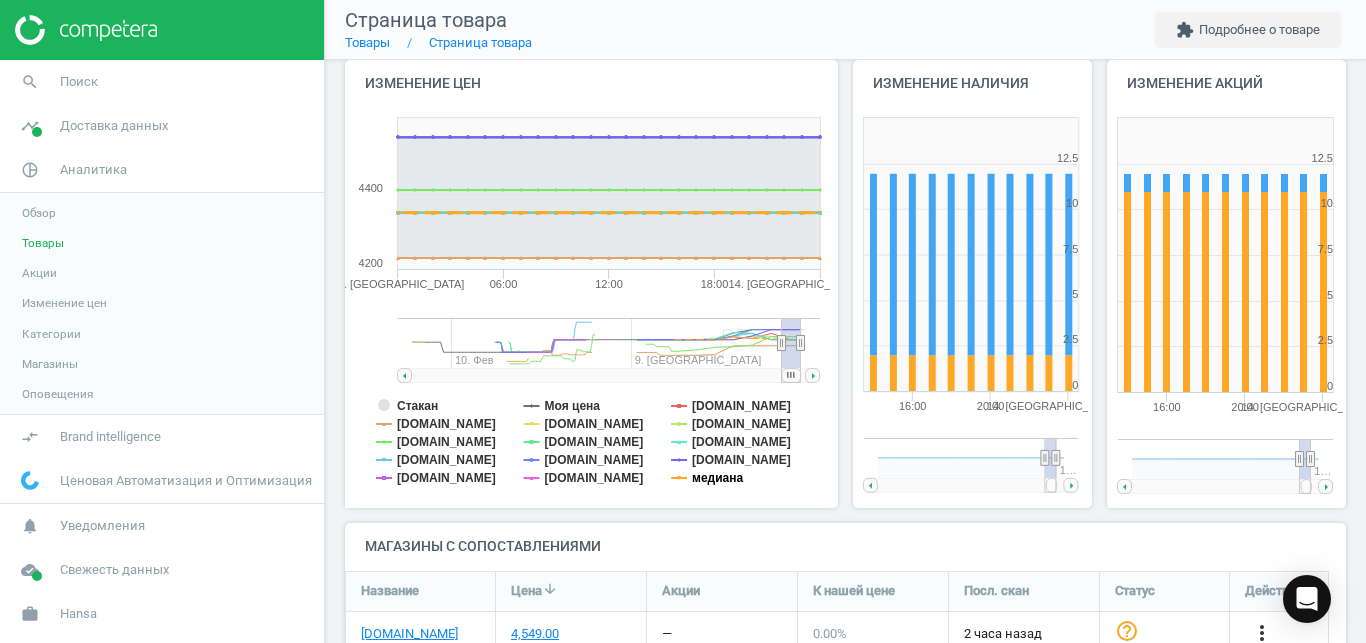click on "медиана" 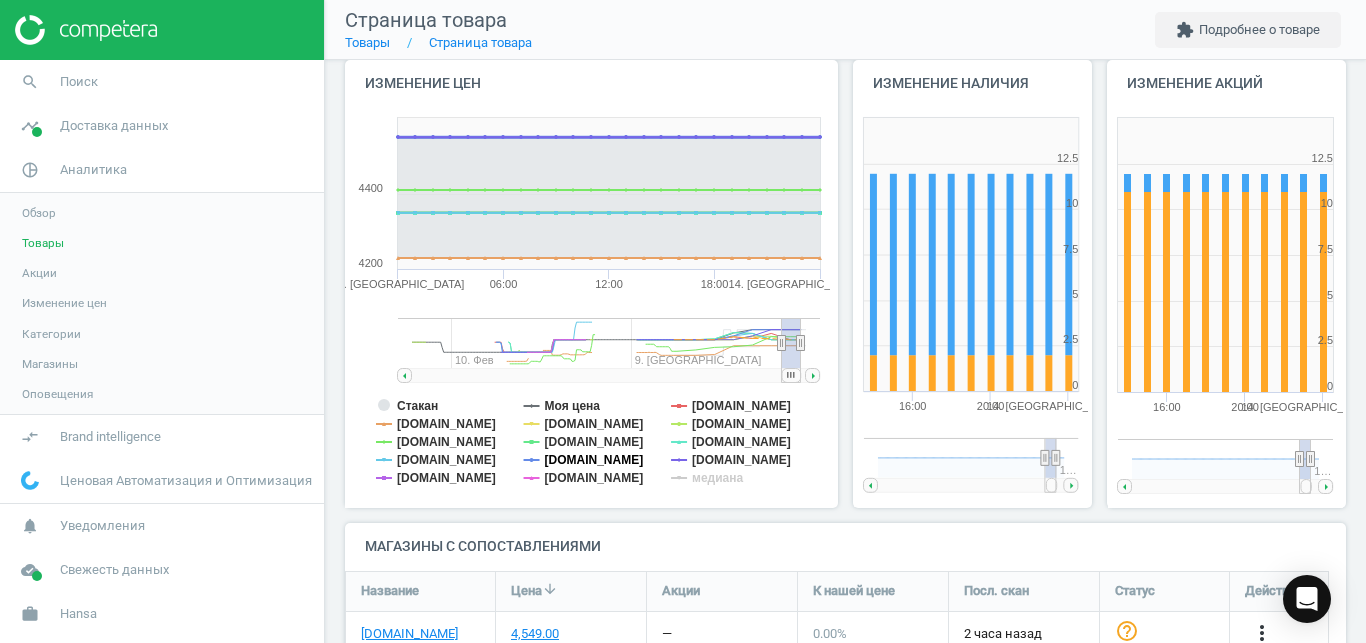 click on "[DOMAIN_NAME]" 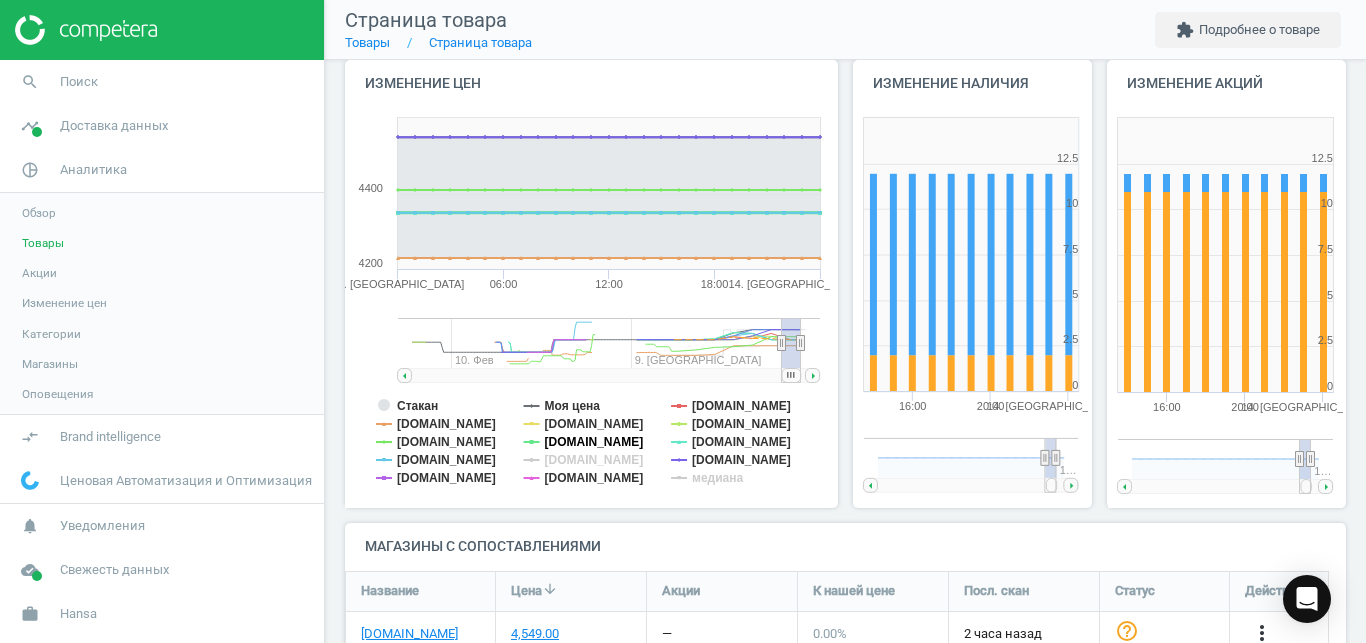 click on "[DOMAIN_NAME]" 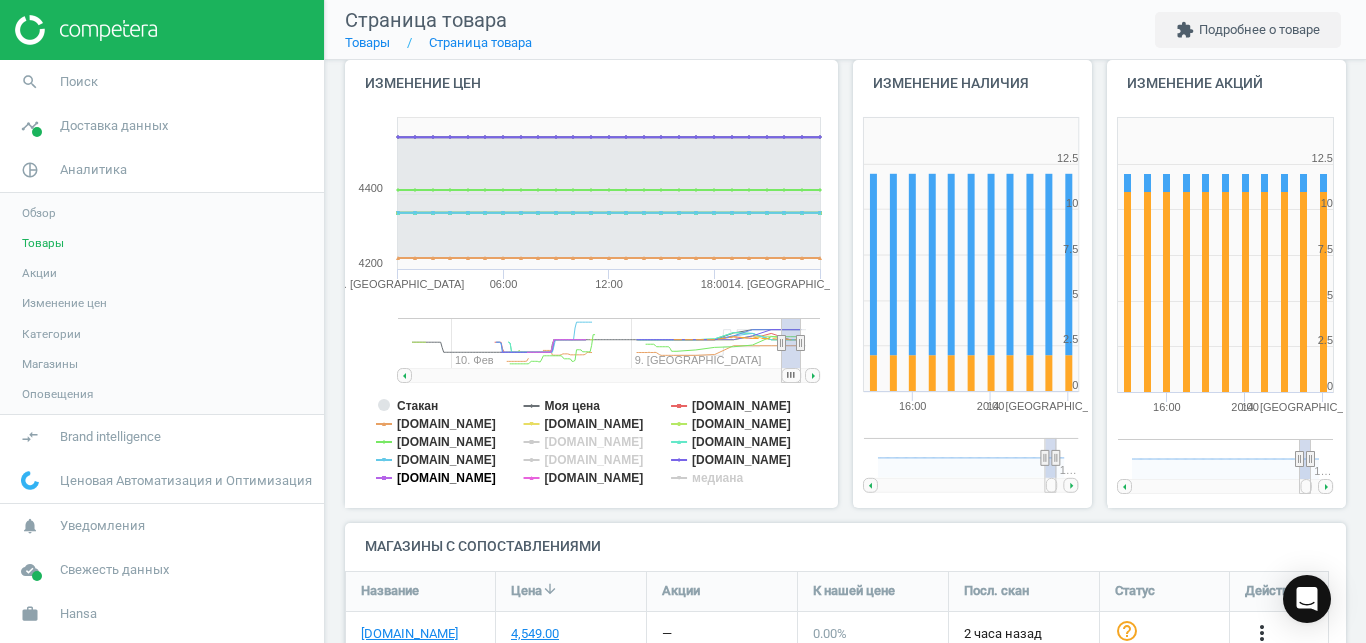 click on "[DOMAIN_NAME]" 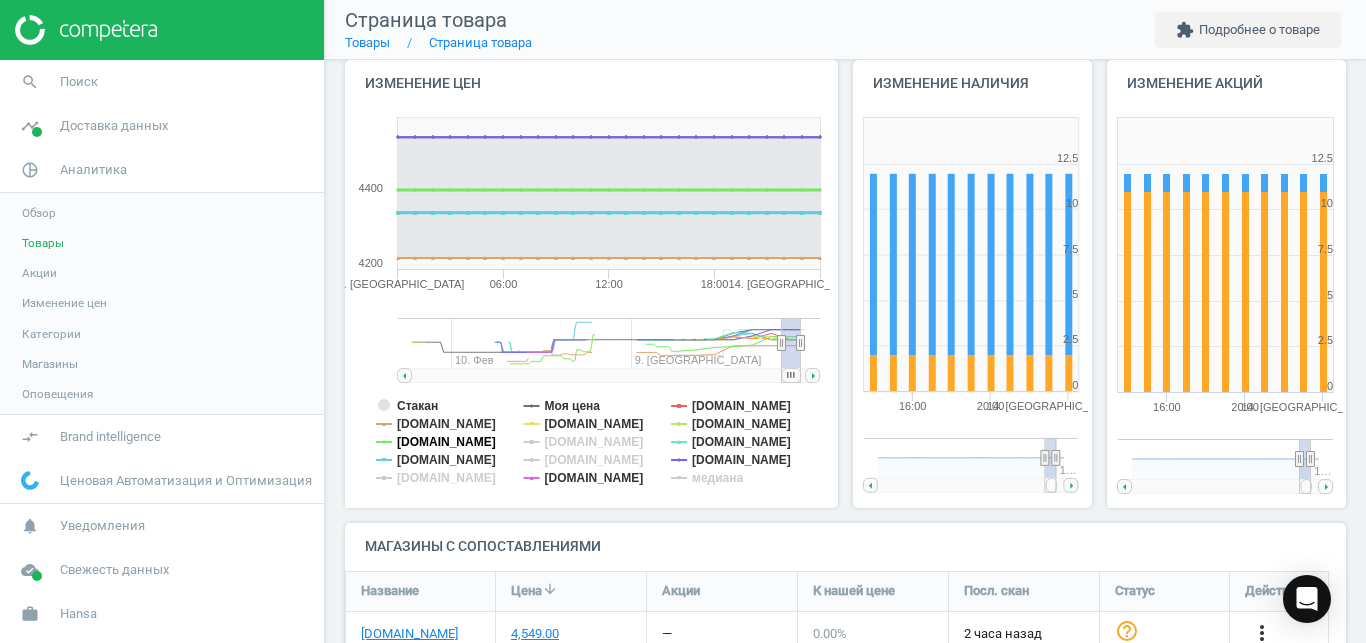 drag, startPoint x: 406, startPoint y: 456, endPoint x: 423, endPoint y: 440, distance: 23.345236 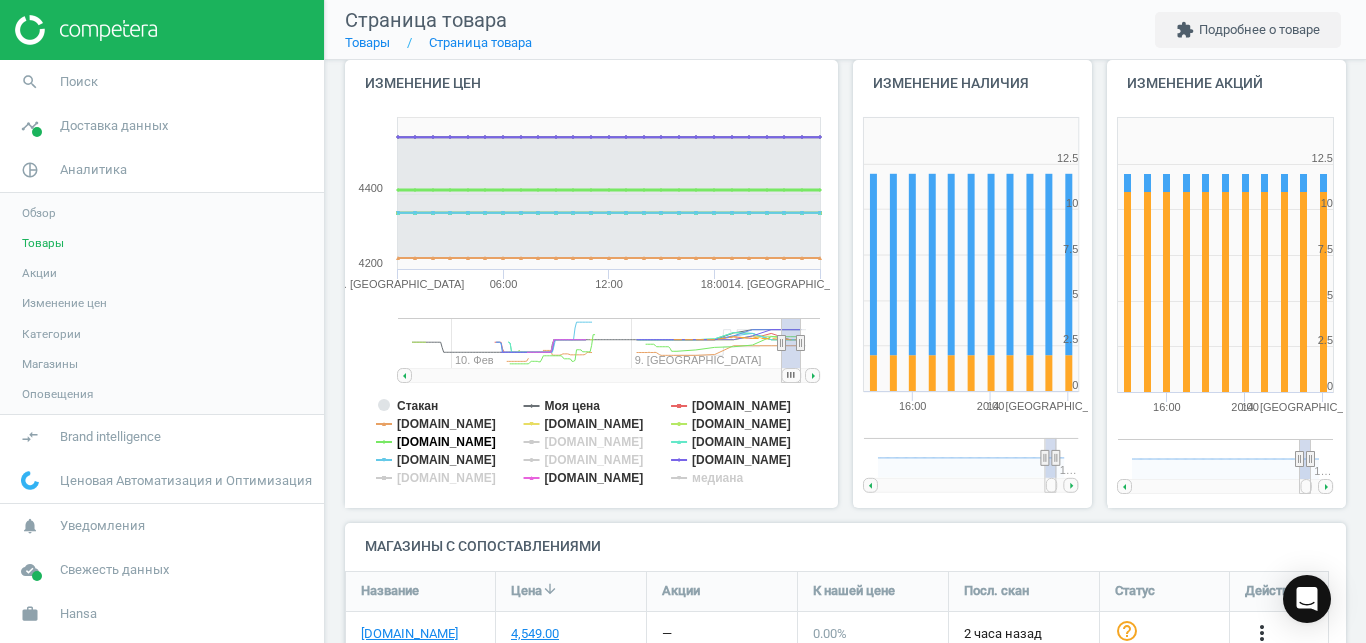 click on "[DOMAIN_NAME]" 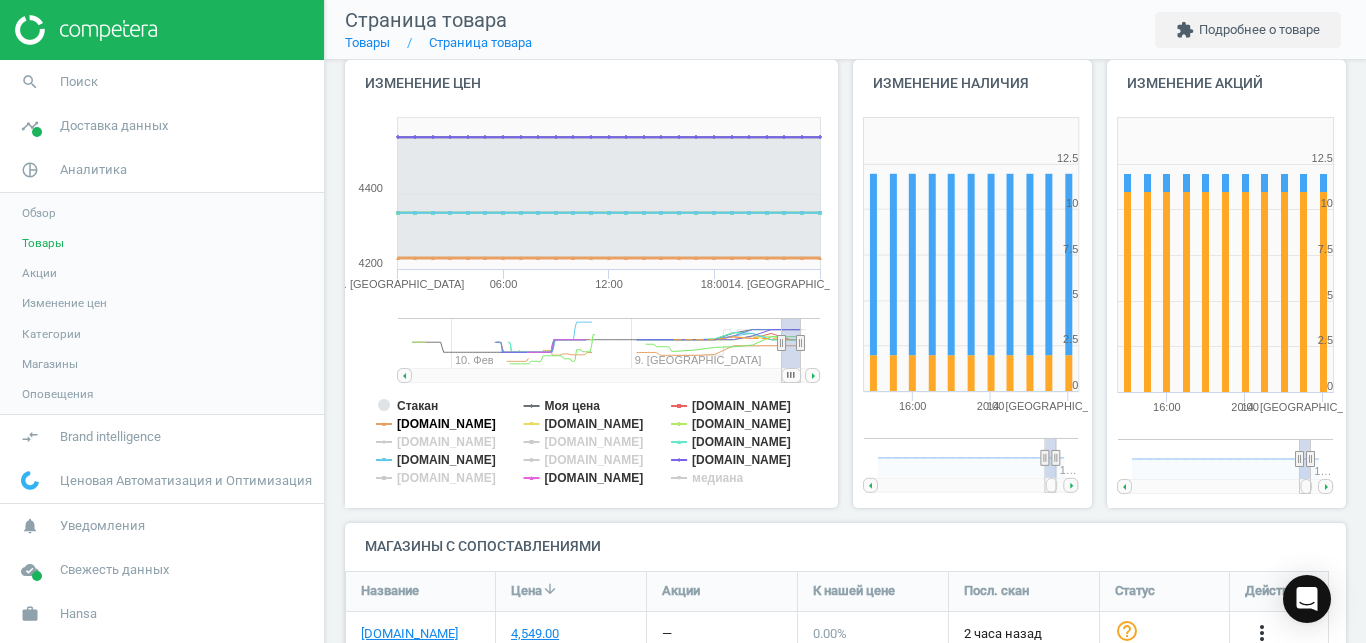 click on "[DOMAIN_NAME]" 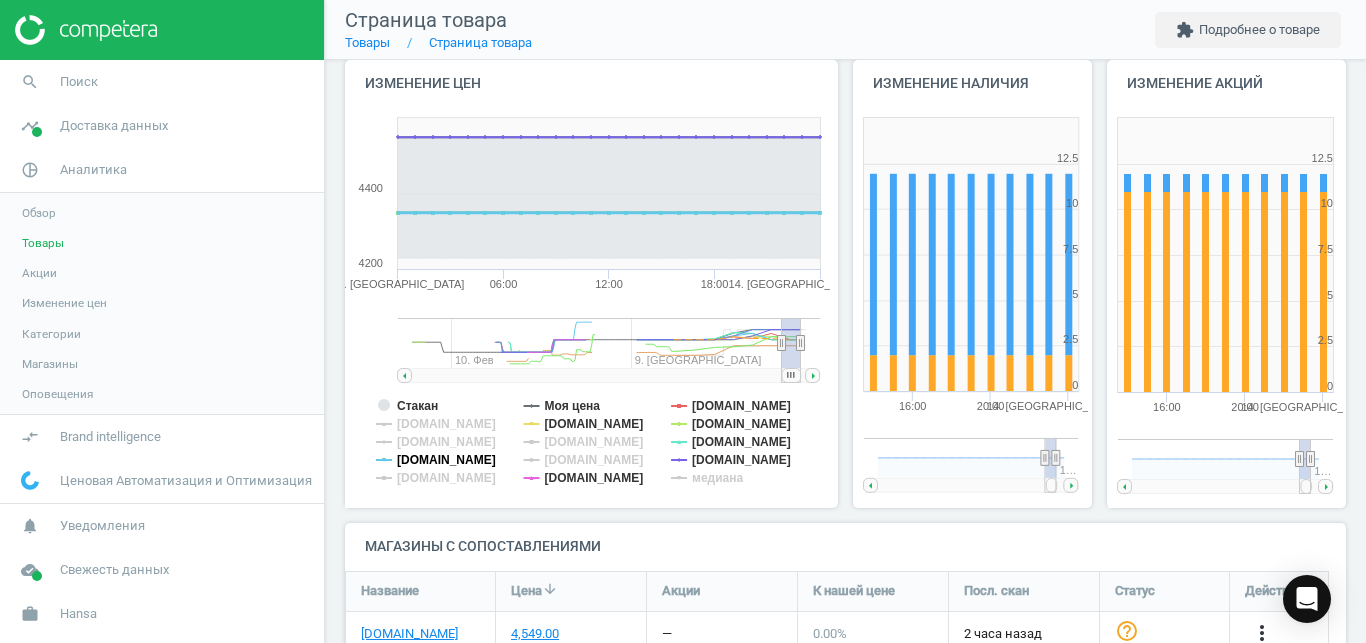 click on "[DOMAIN_NAME]" 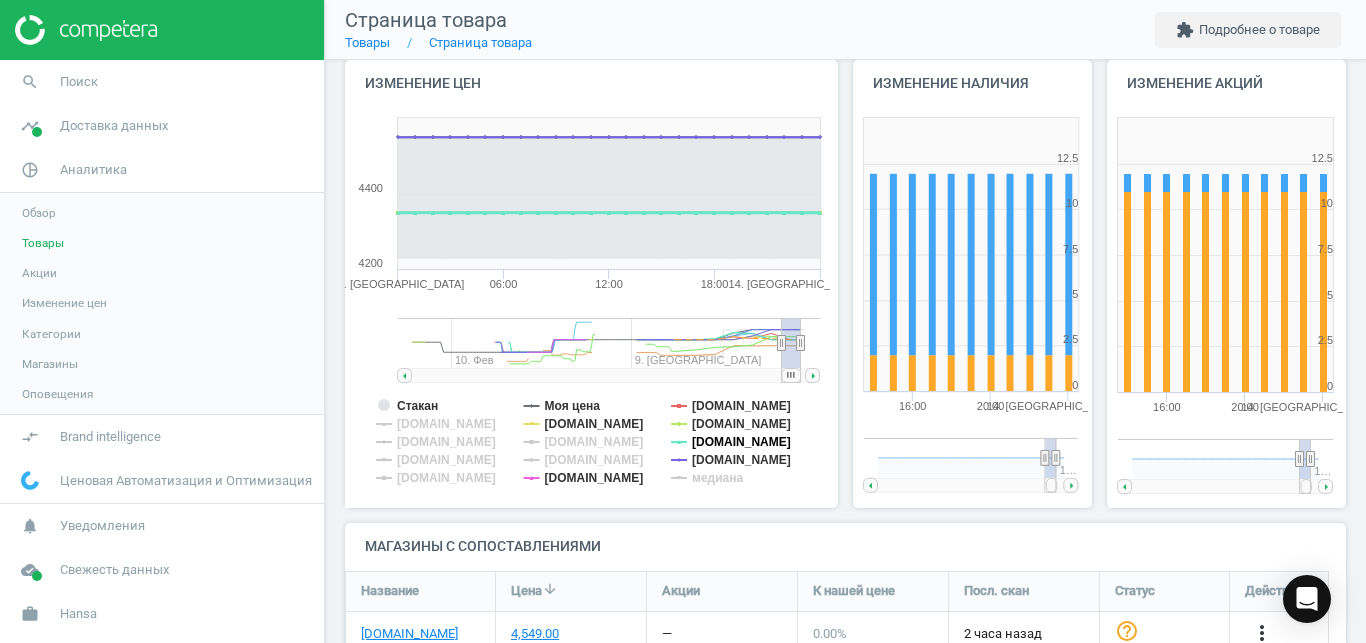 click on "[DOMAIN_NAME]" 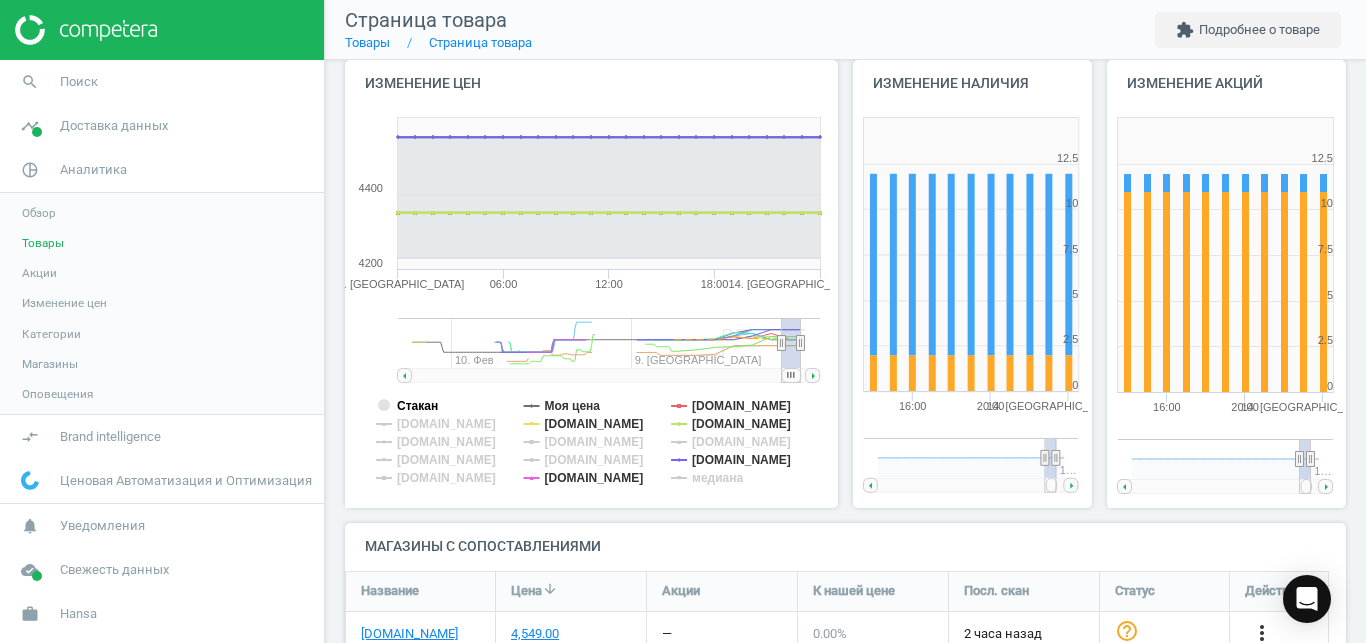 click on "Стакан" 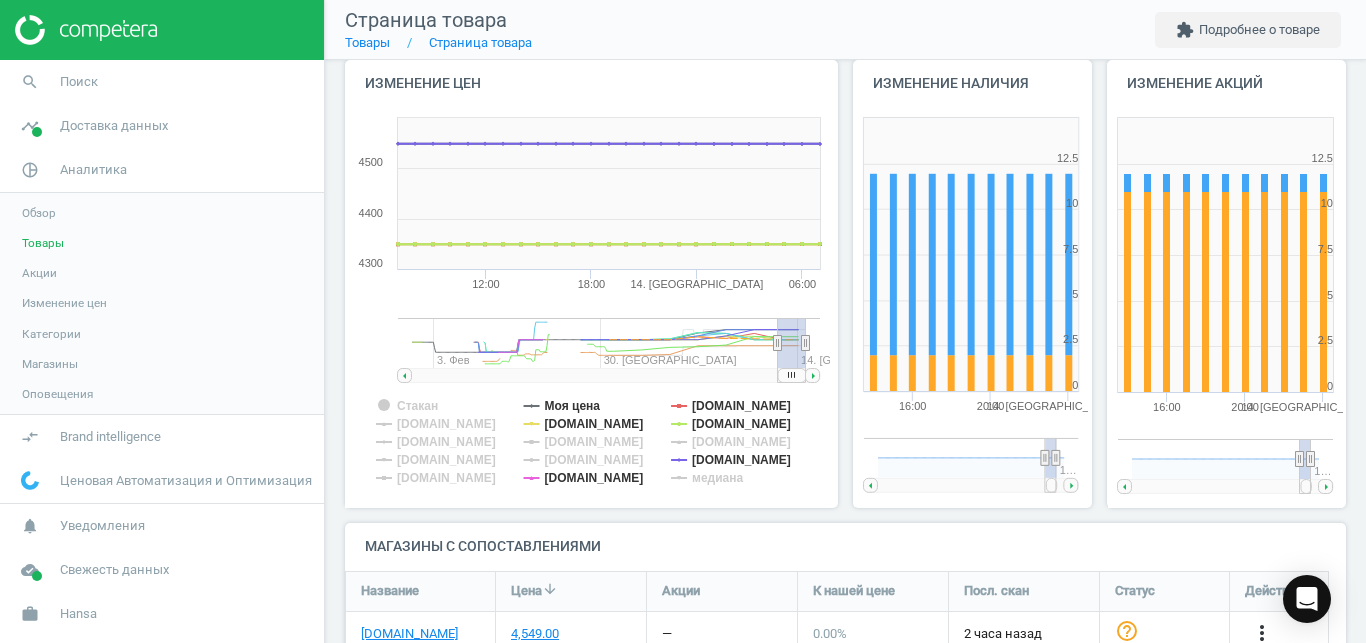 drag, startPoint x: 777, startPoint y: 377, endPoint x: 832, endPoint y: 378, distance: 55.00909 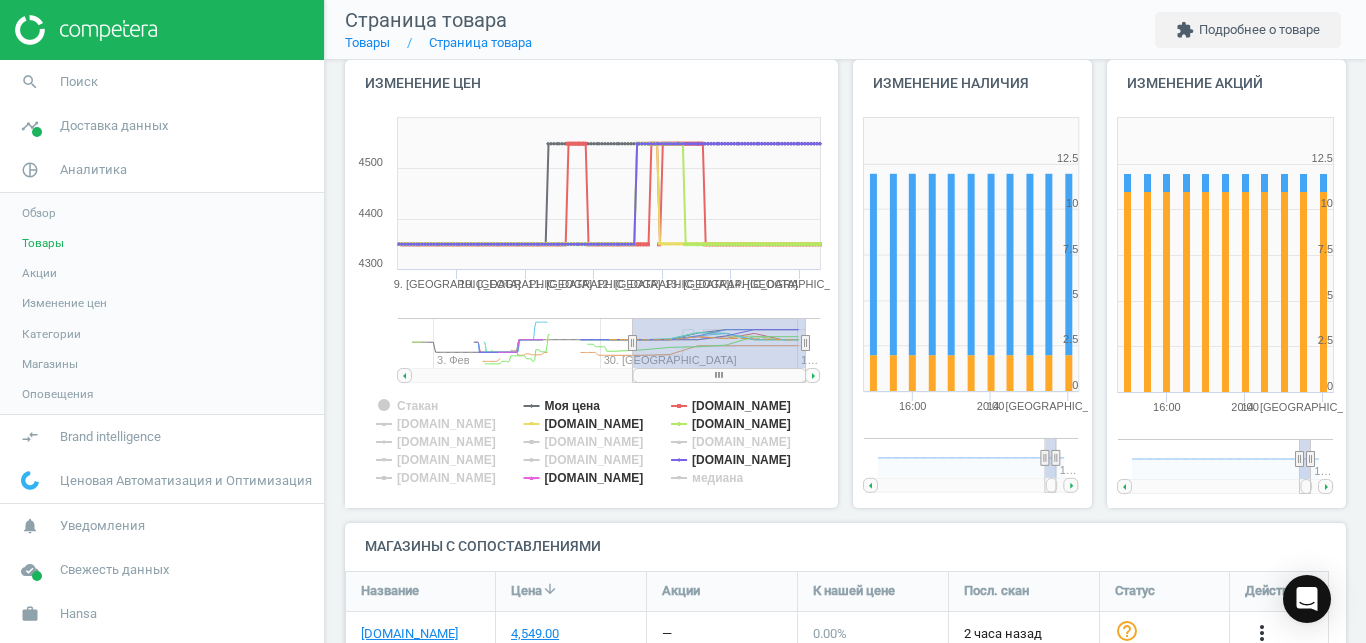 drag, startPoint x: 776, startPoint y: 347, endPoint x: 633, endPoint y: 381, distance: 146.98639 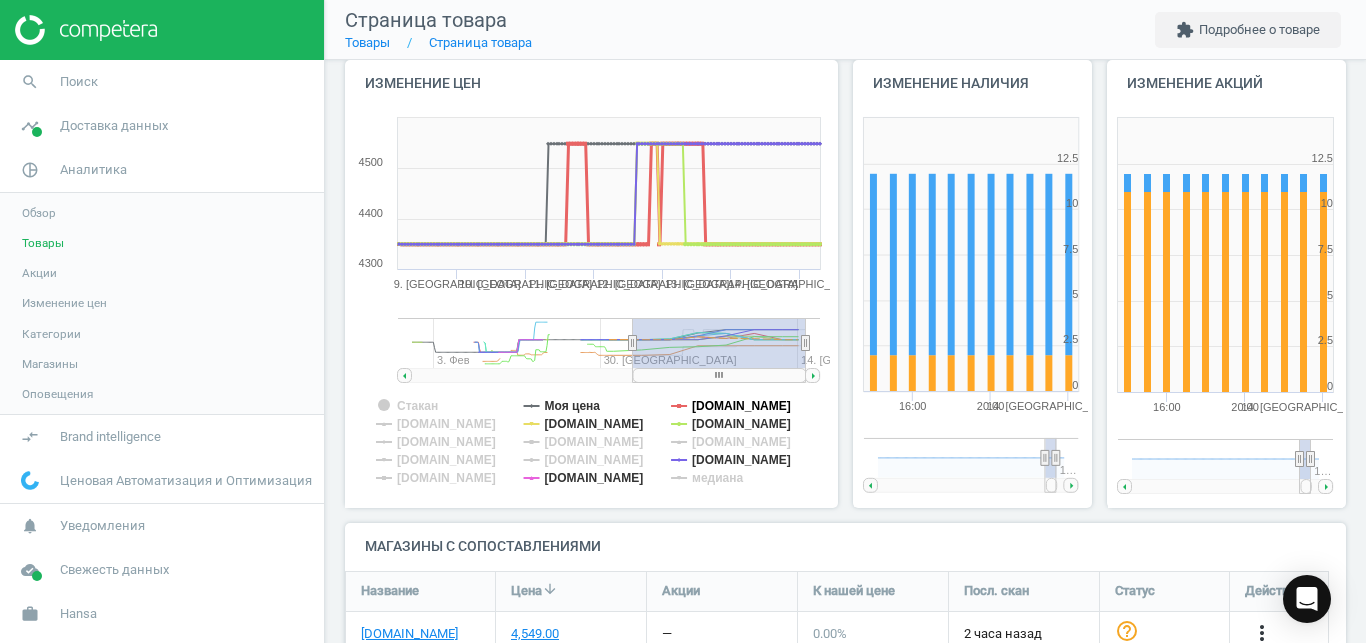 click on "[DOMAIN_NAME]" 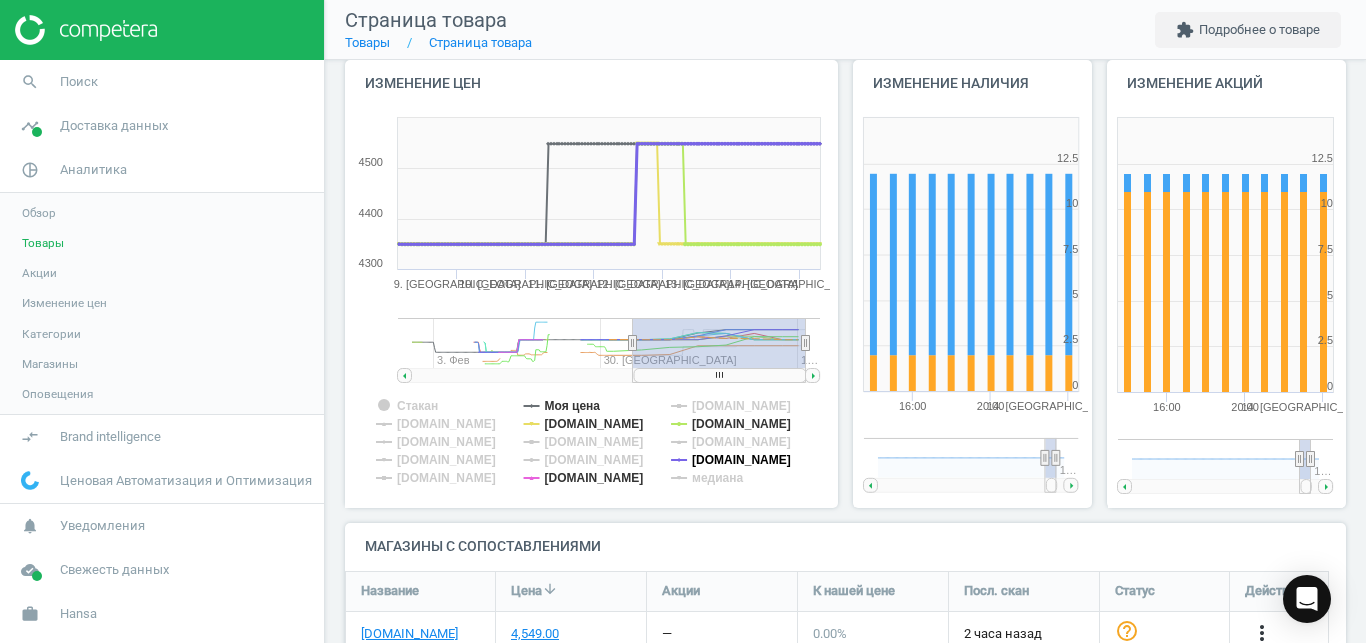 click on "[DOMAIN_NAME]" 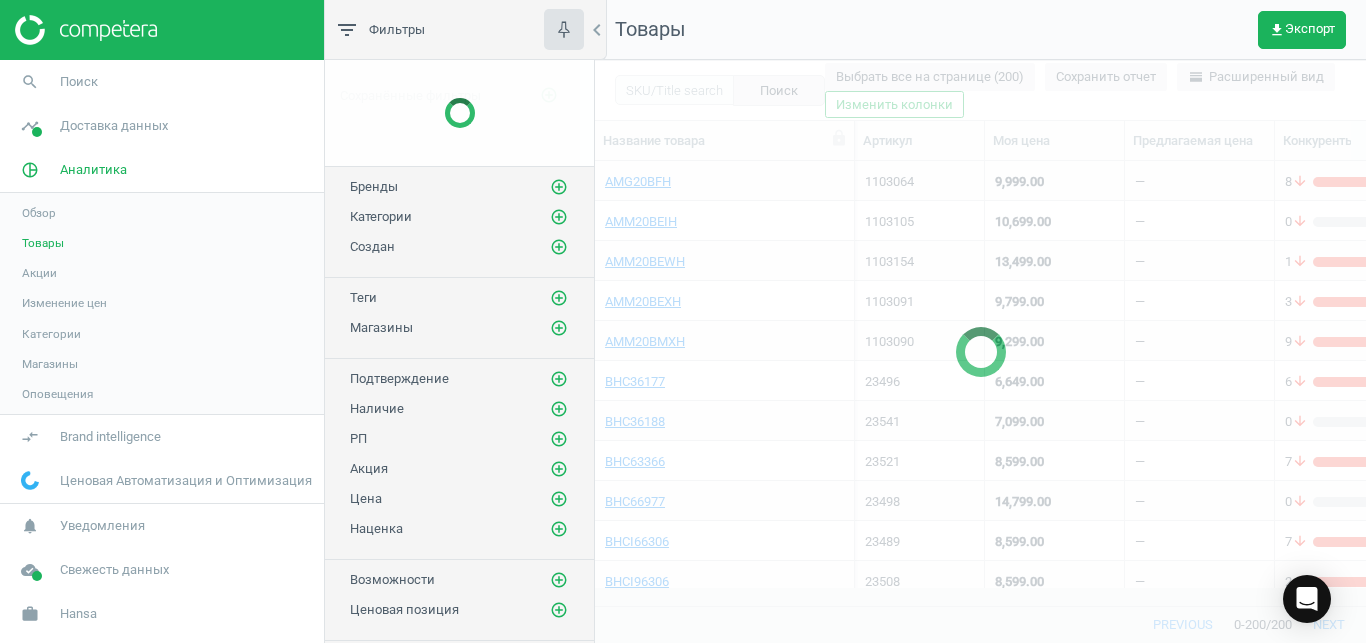 scroll, scrollTop: 18, scrollLeft: 18, axis: both 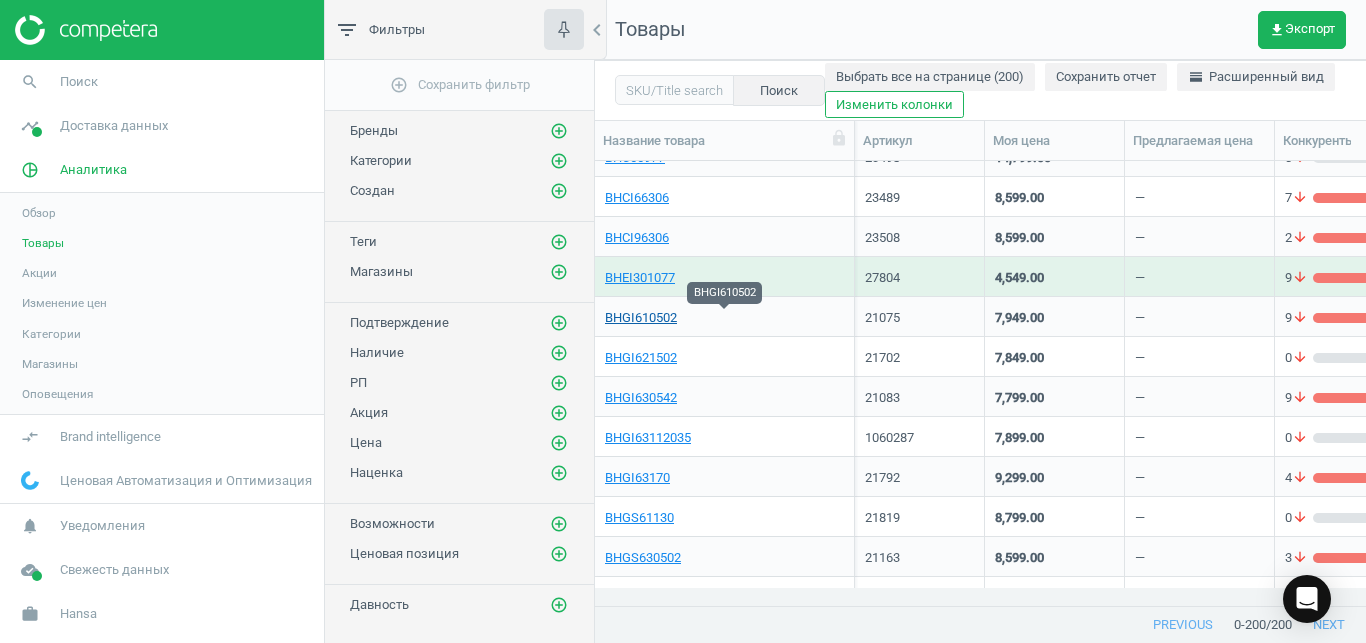 click on "BHGI610502" at bounding box center (641, 318) 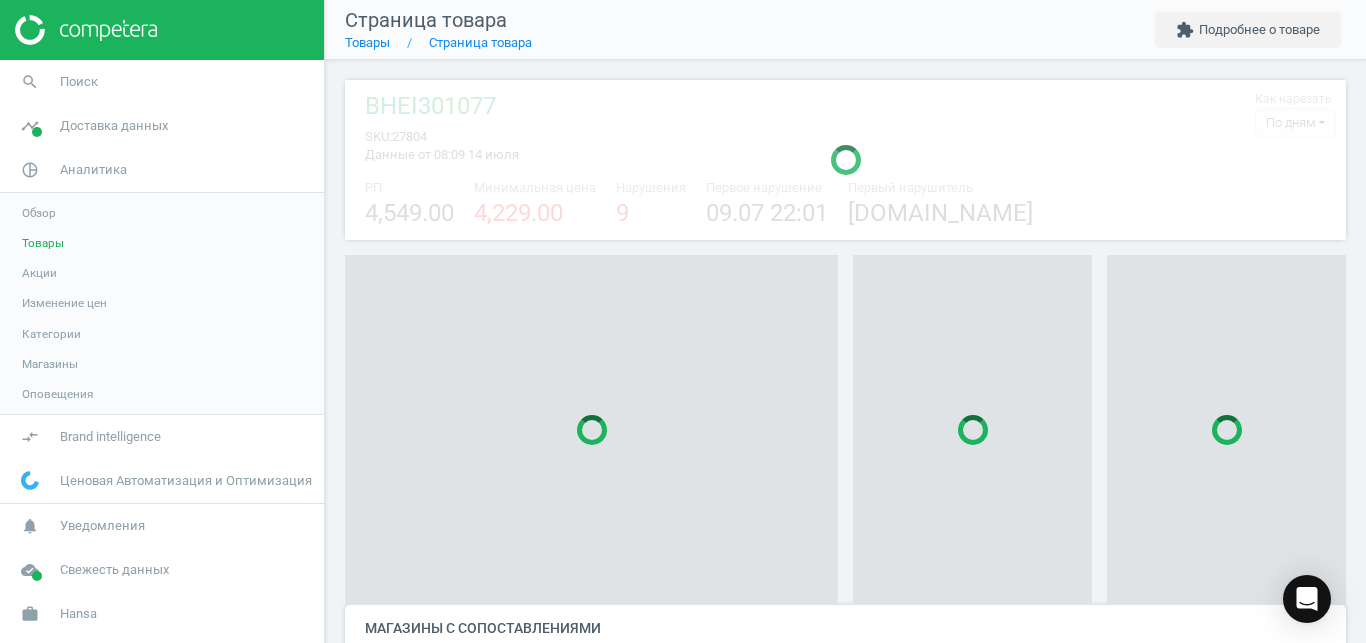 scroll, scrollTop: 27, scrollLeft: 27, axis: both 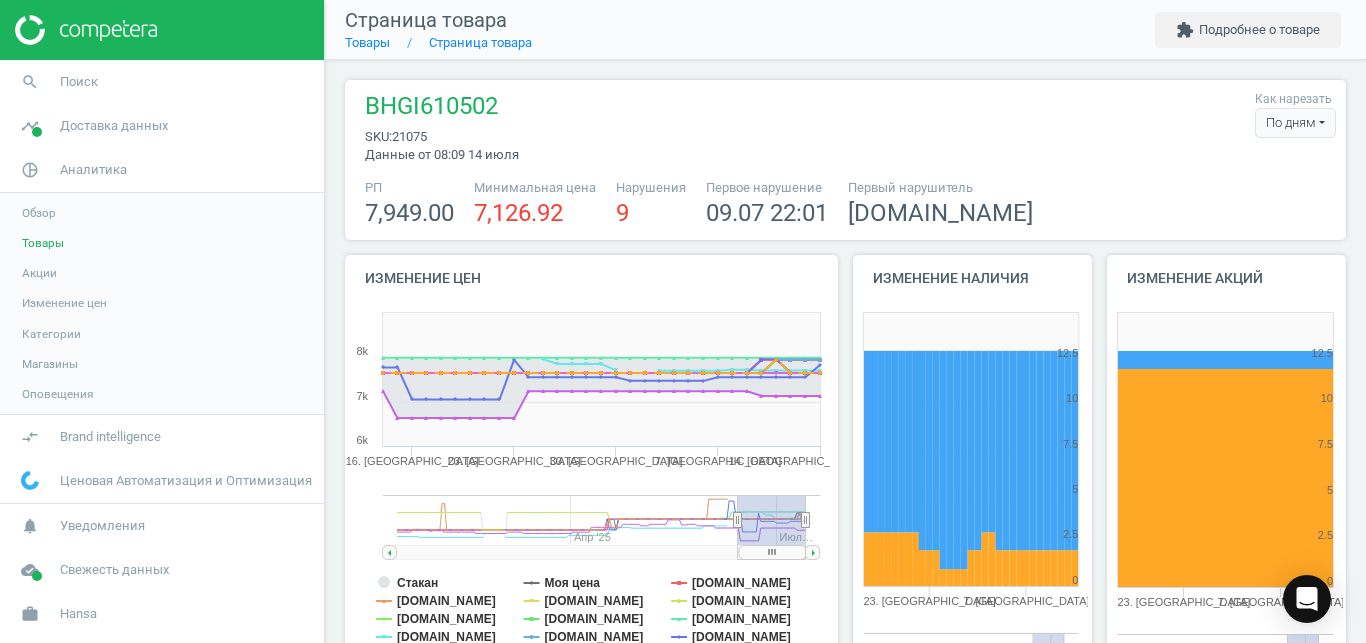 click on "По дням" at bounding box center (1295, 123) 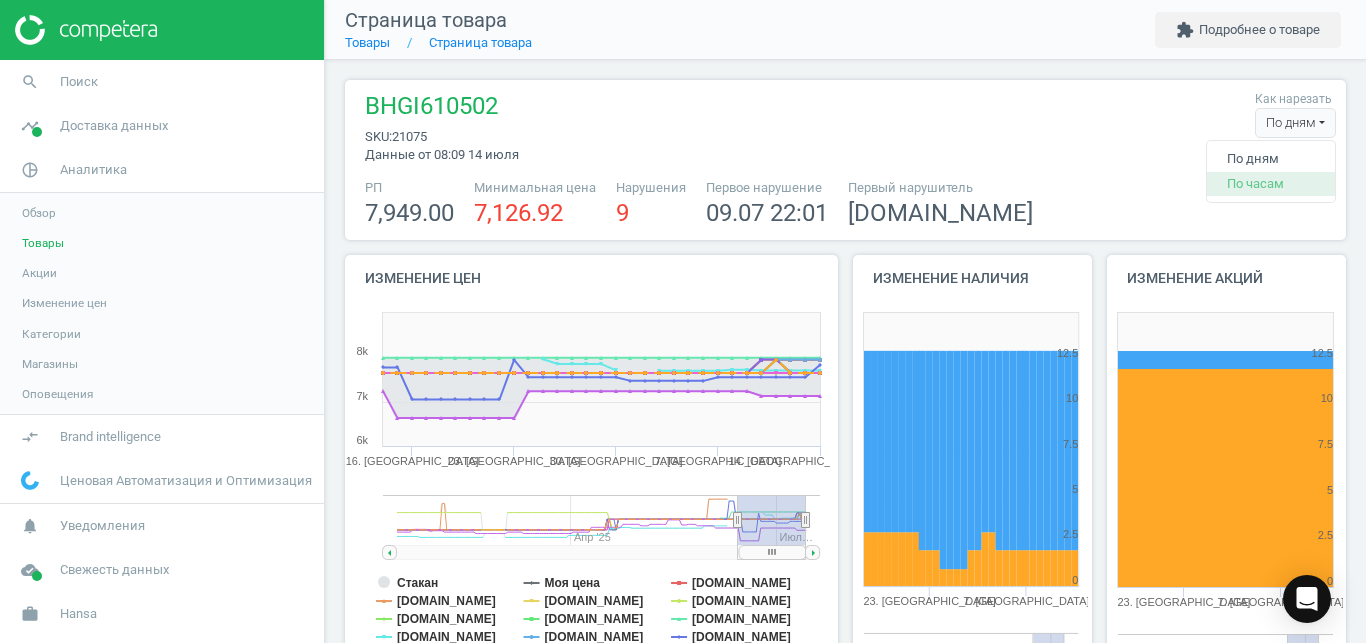 click on "По часам" at bounding box center (1271, 184) 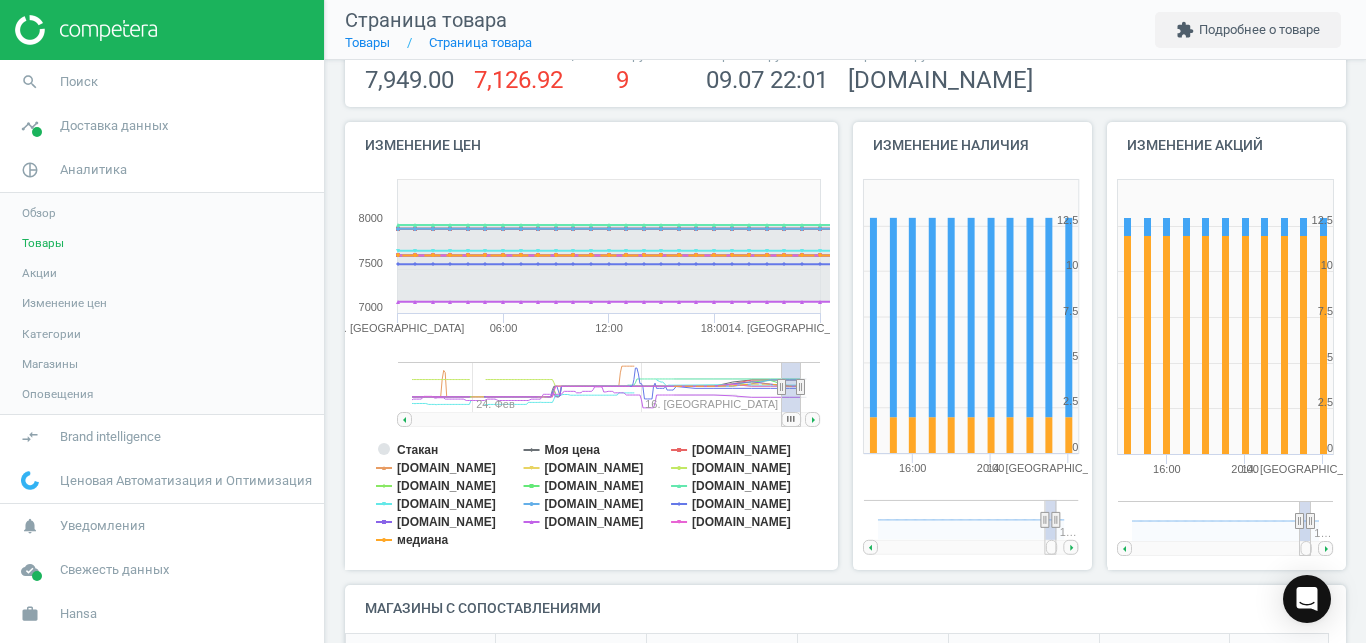scroll, scrollTop: 198, scrollLeft: 0, axis: vertical 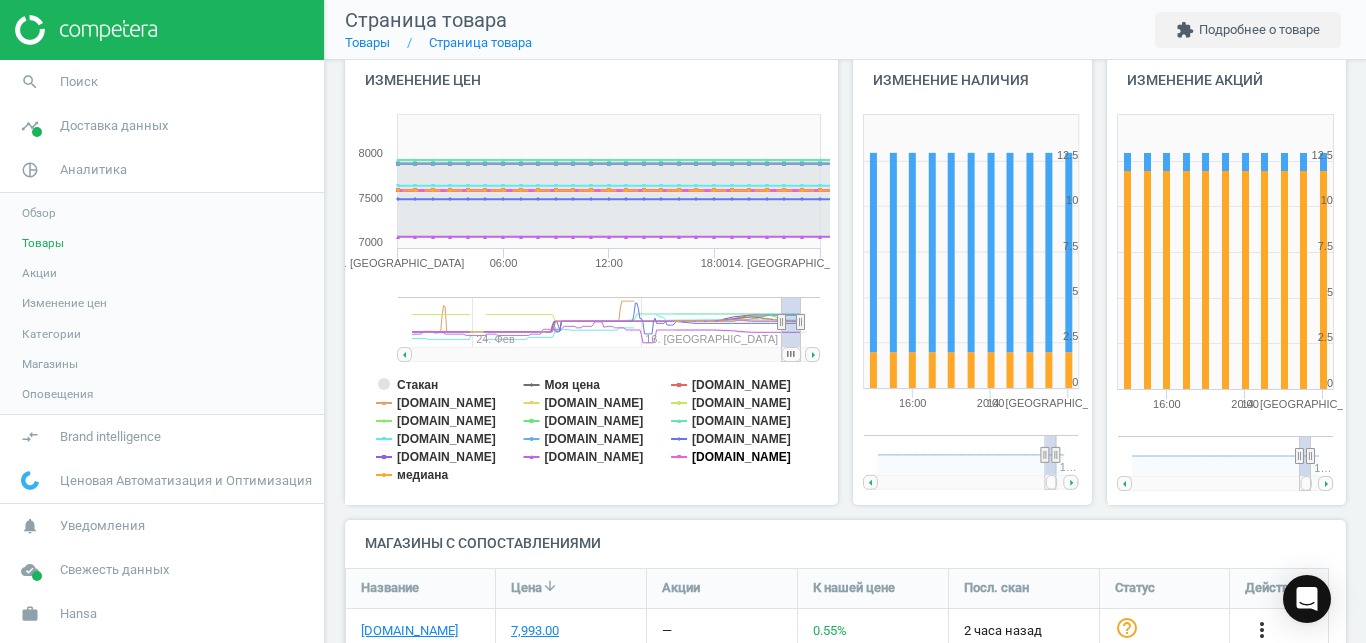 click on "[DOMAIN_NAME]" 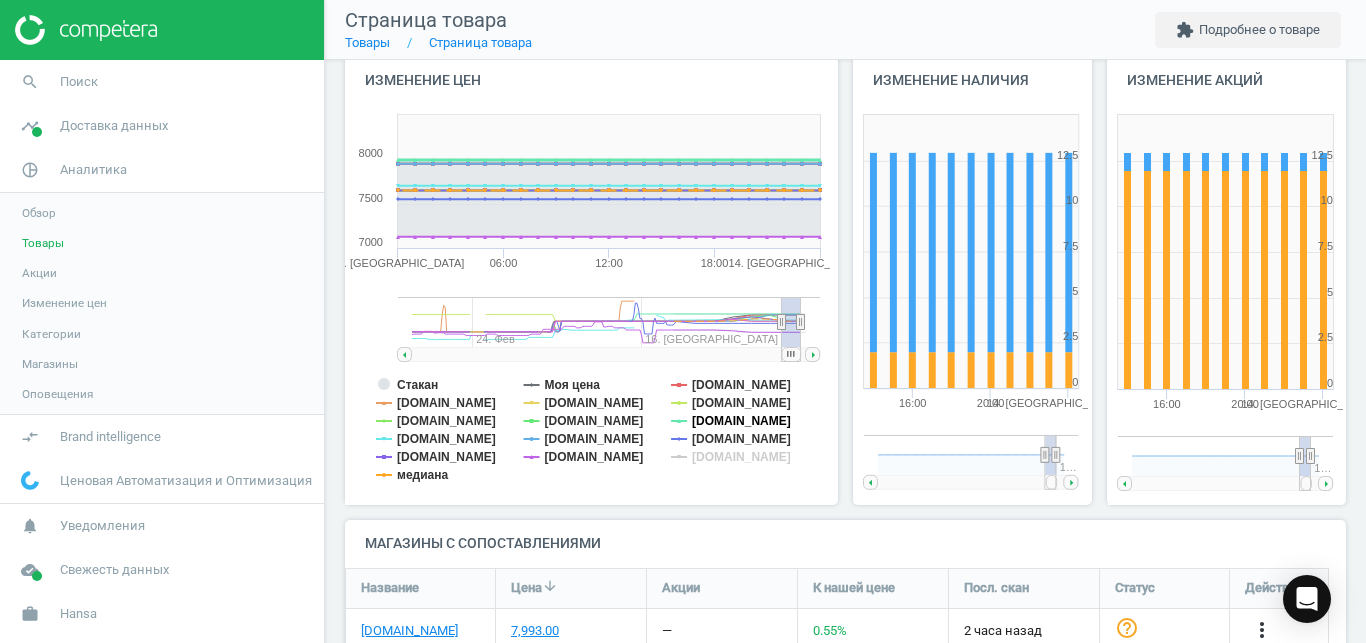 click on "[DOMAIN_NAME]" 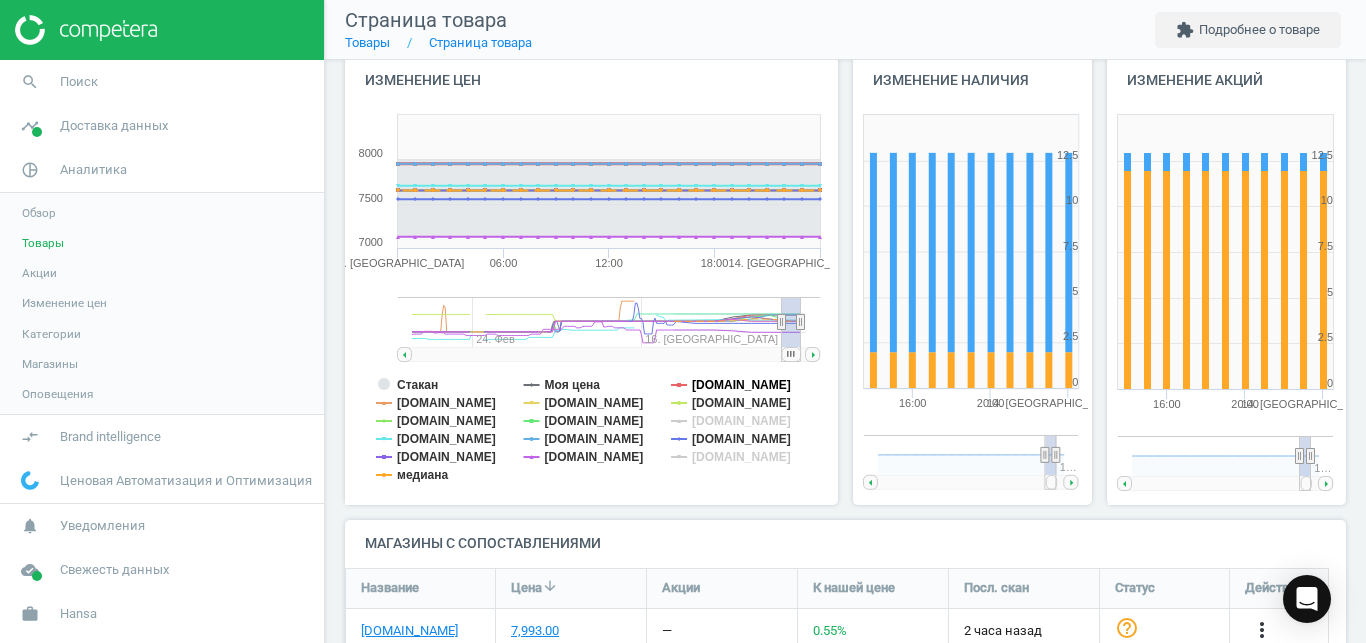 click on "[DOMAIN_NAME]" 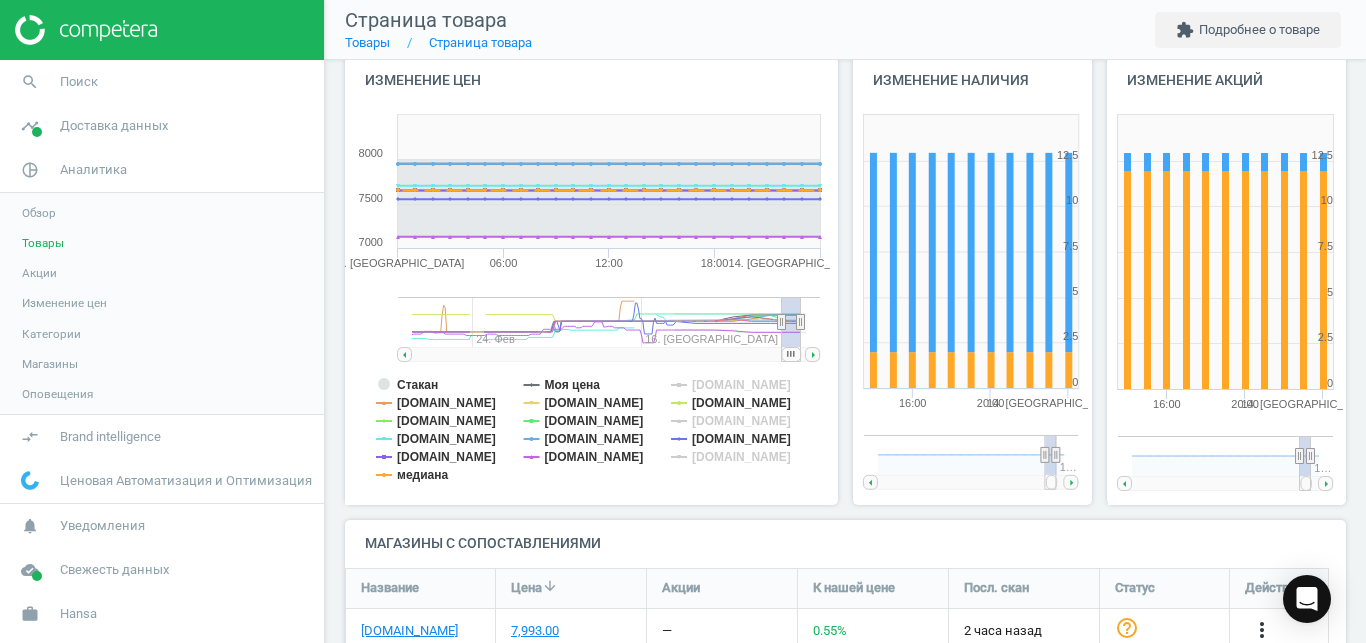 click 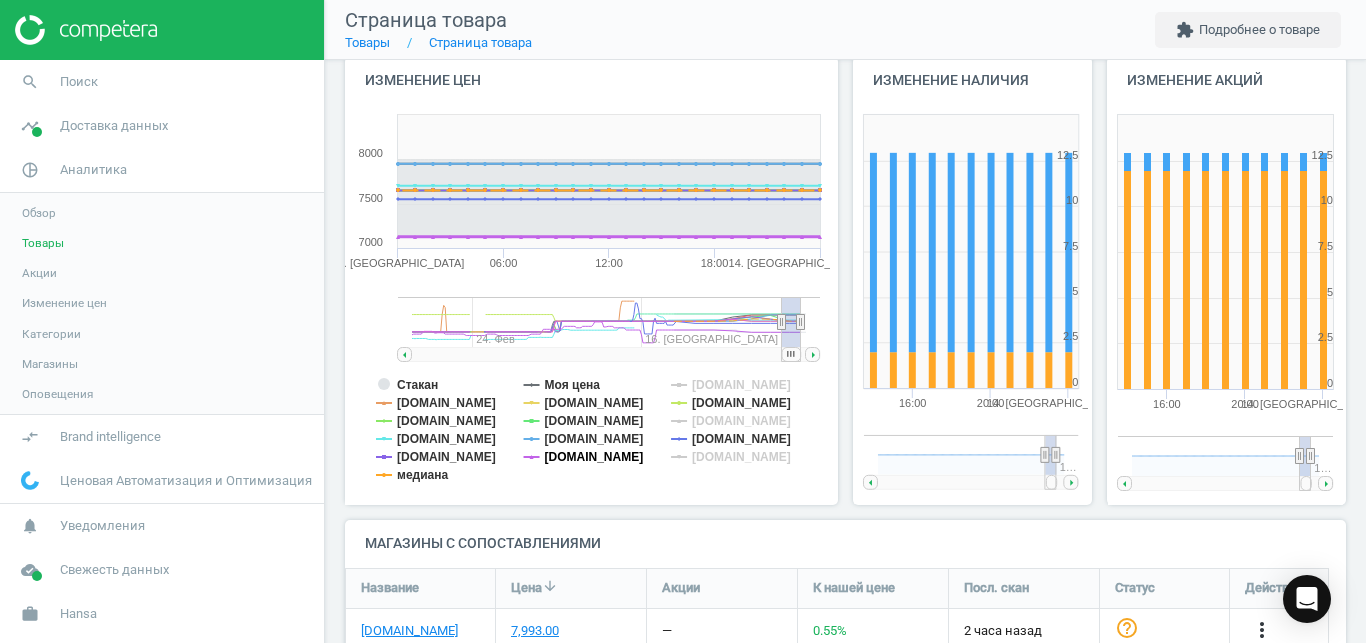 click on "[DOMAIN_NAME]" 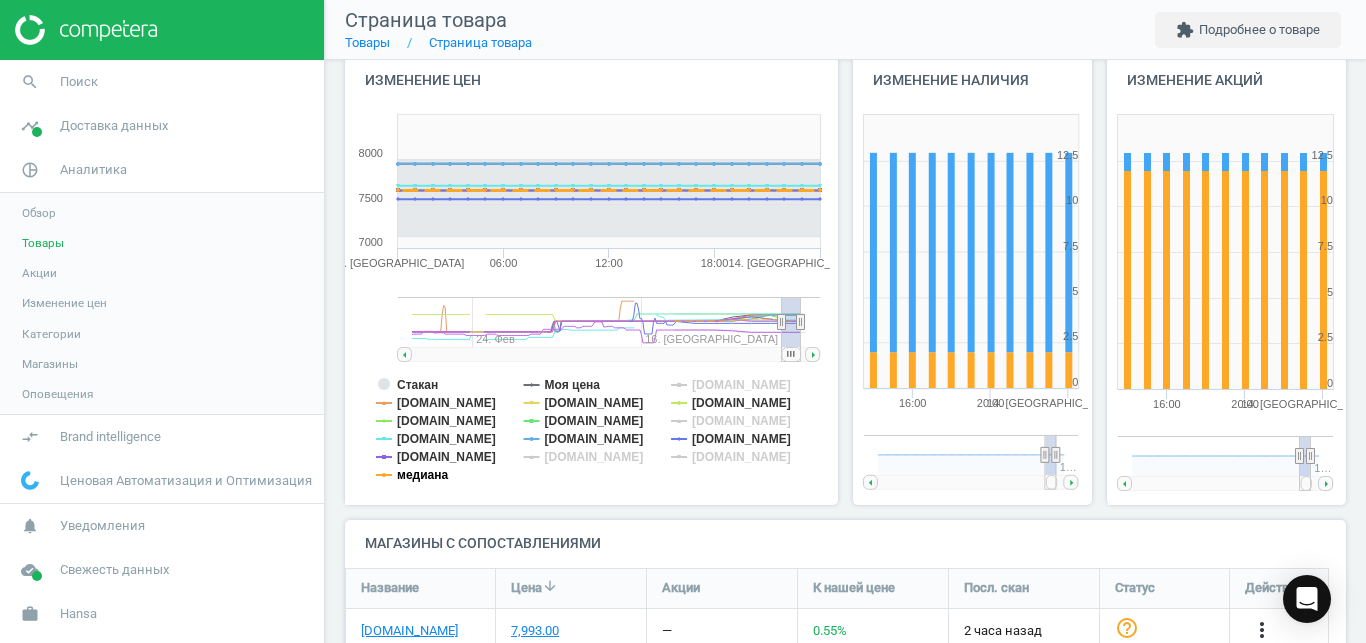 click on "медиана" 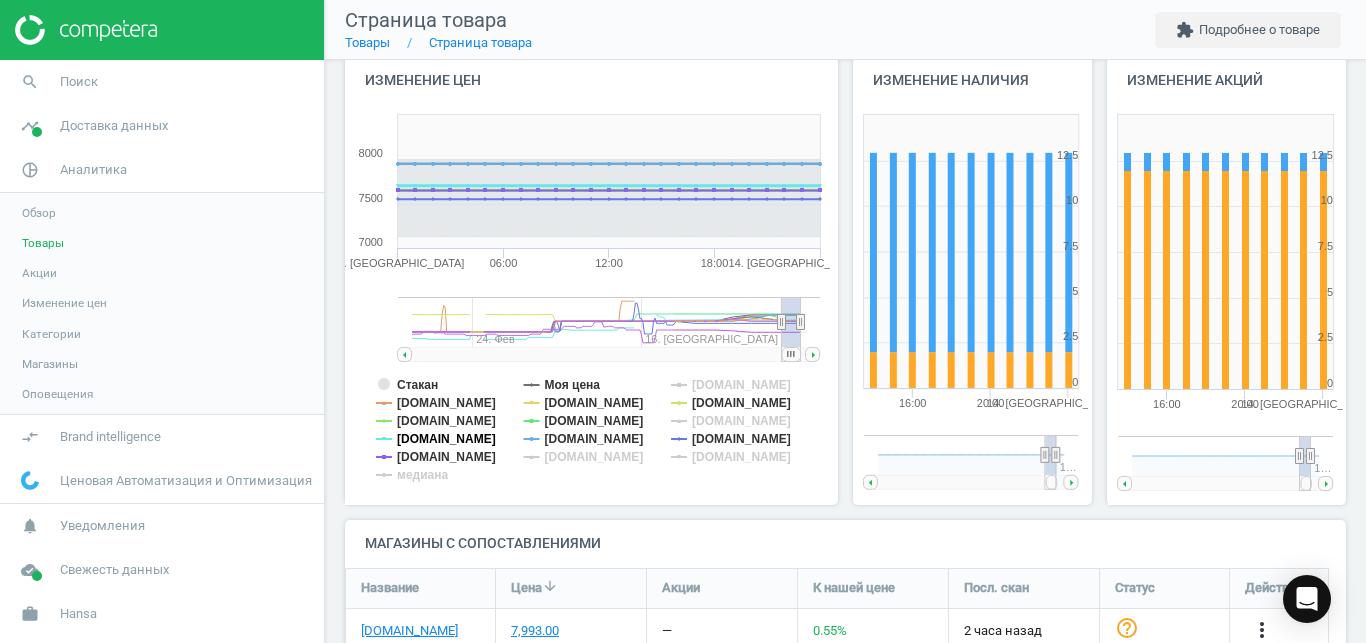 click on "[DOMAIN_NAME]" 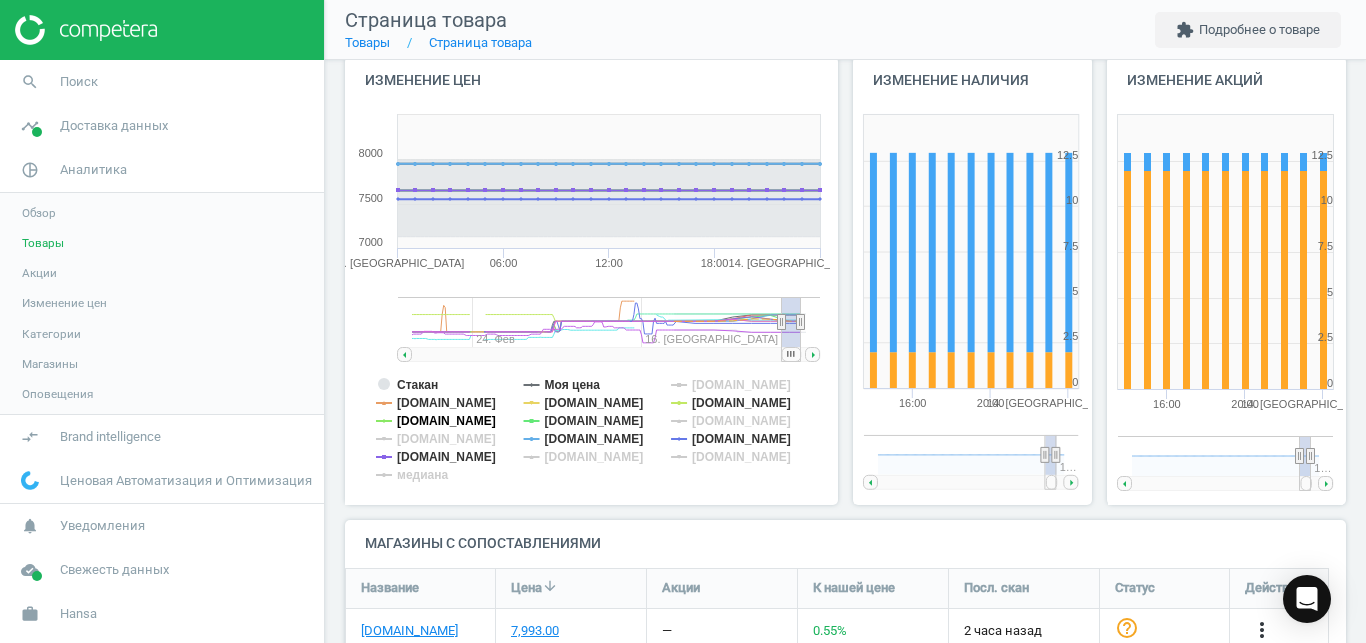click on "[DOMAIN_NAME]" 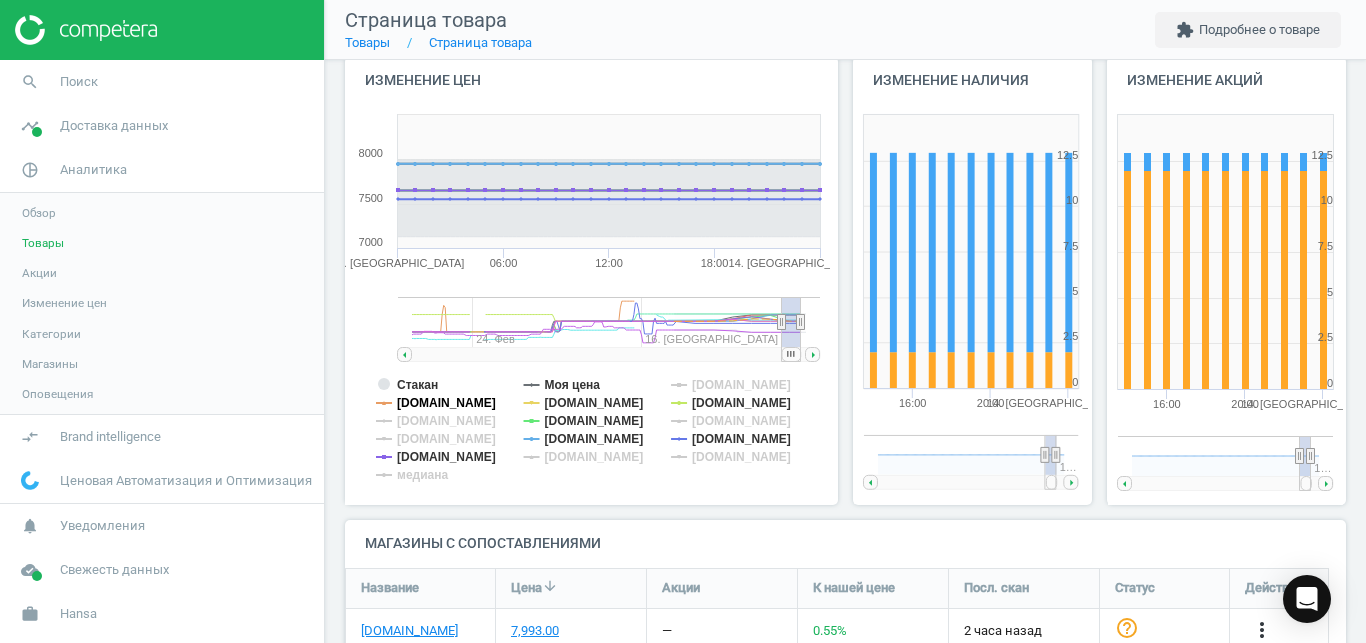 click on "[DOMAIN_NAME]" 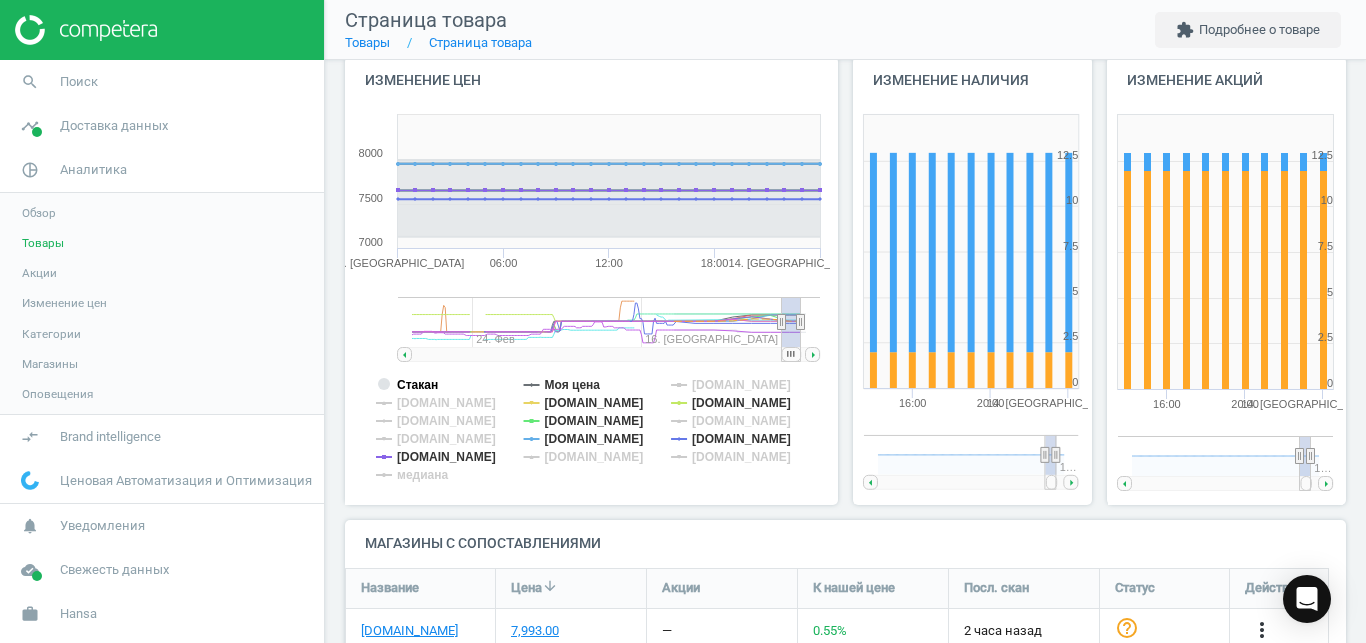 click on "Стакан" 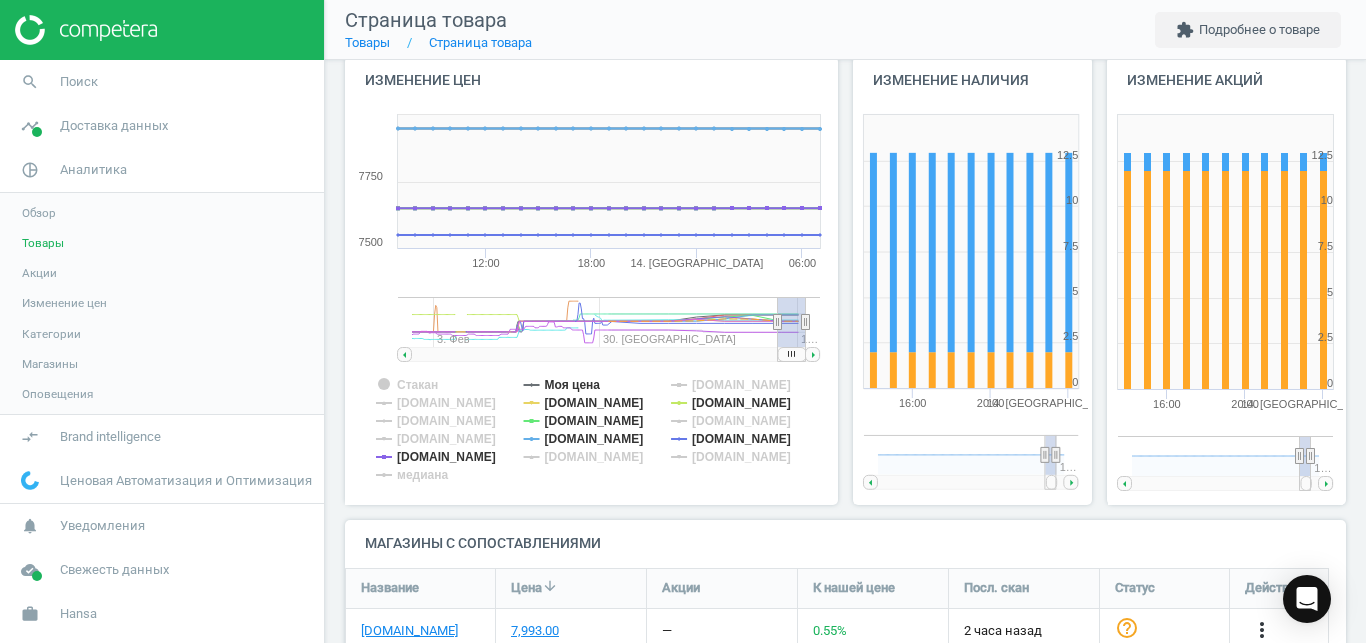drag, startPoint x: 782, startPoint y: 358, endPoint x: 816, endPoint y: 358, distance: 34 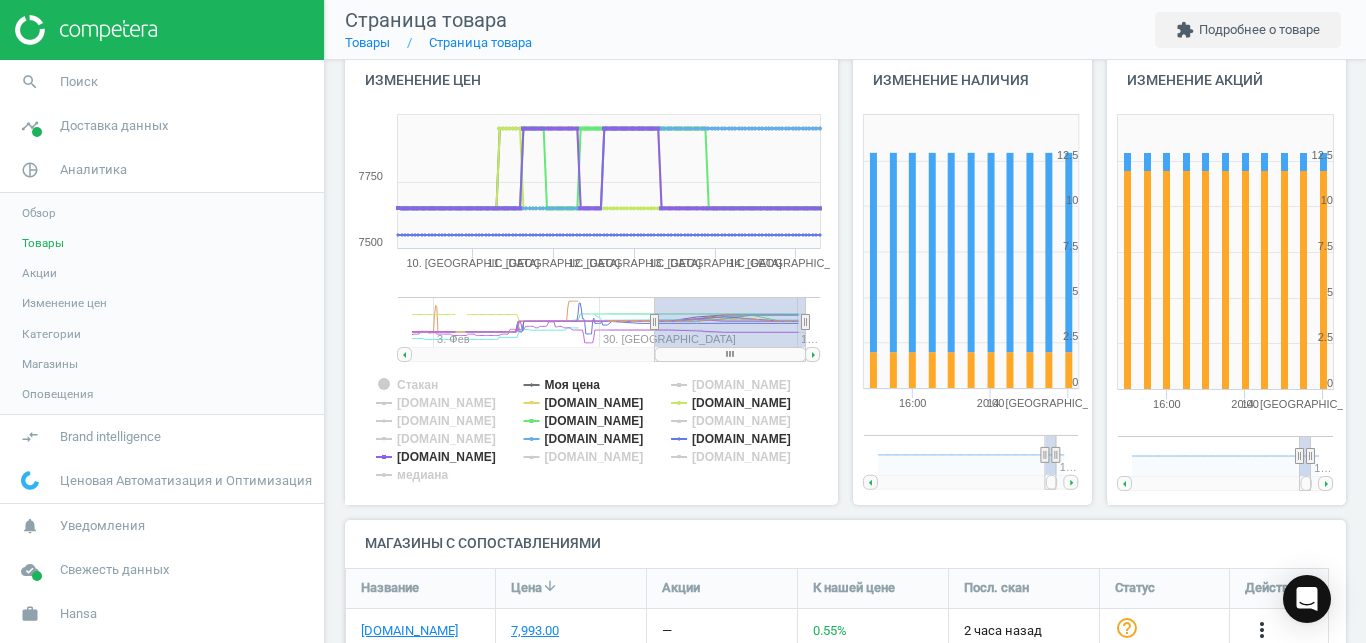 drag, startPoint x: 775, startPoint y: 320, endPoint x: 648, endPoint y: 331, distance: 127.47549 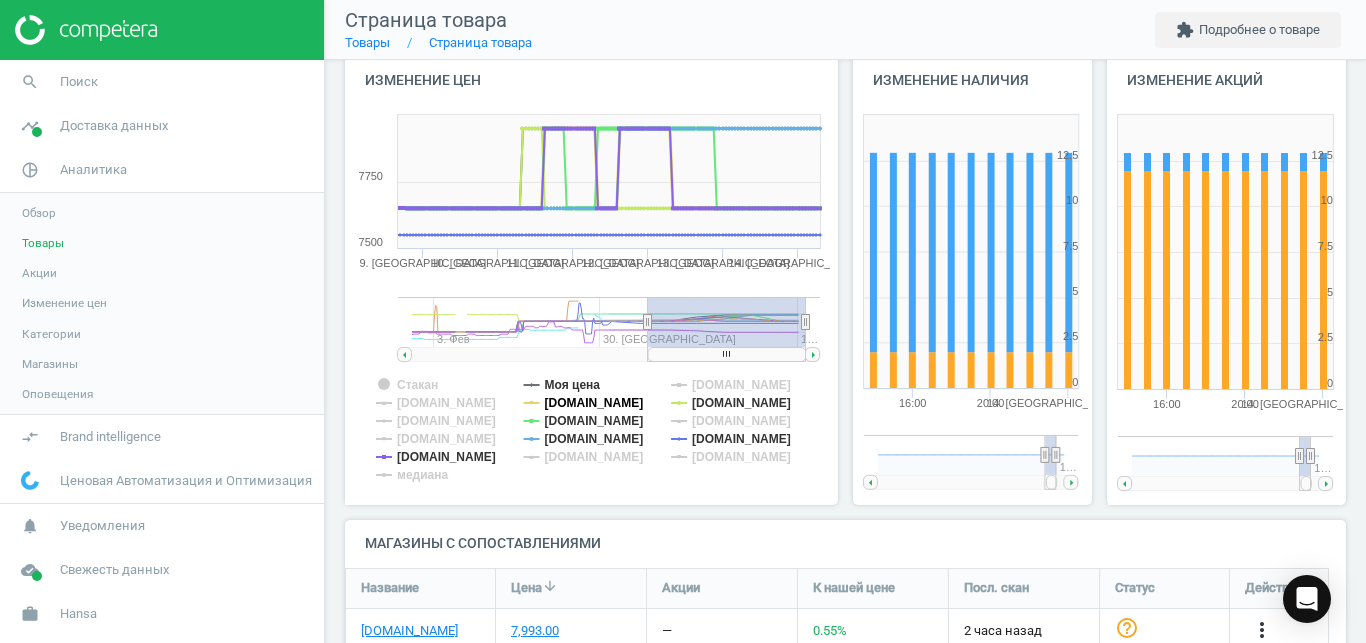 click on "[DOMAIN_NAME]" 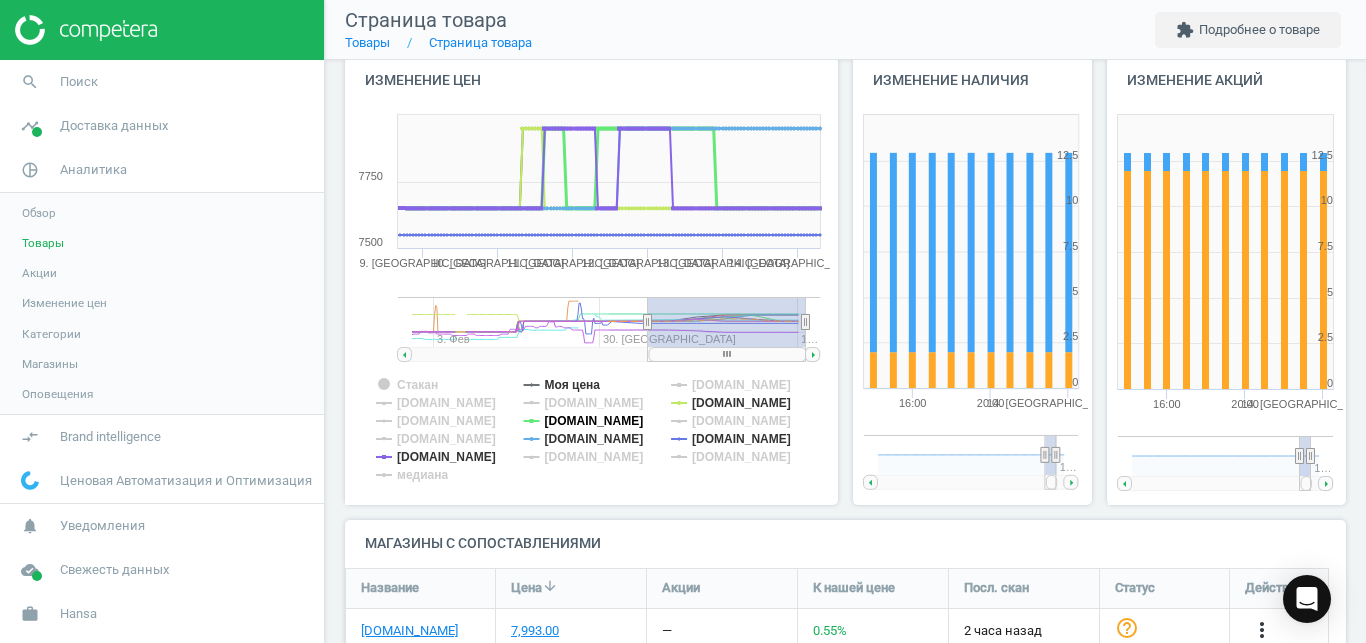 click on "[DOMAIN_NAME]" 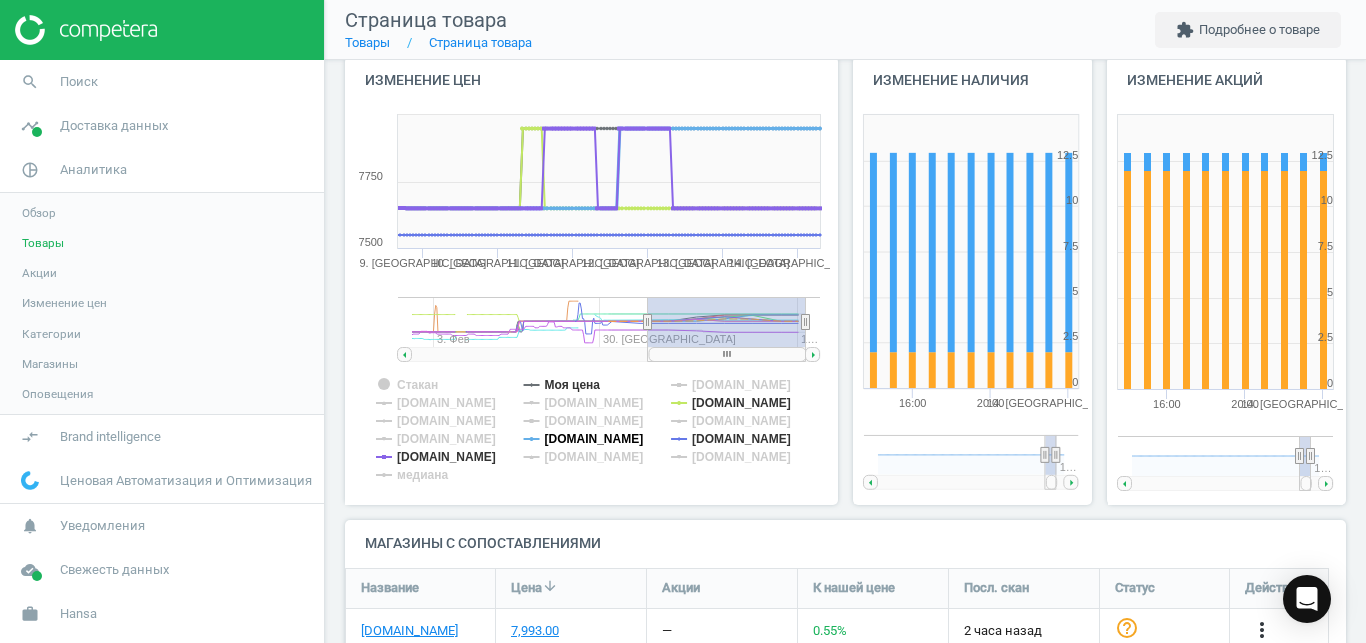 click on "[DOMAIN_NAME]" 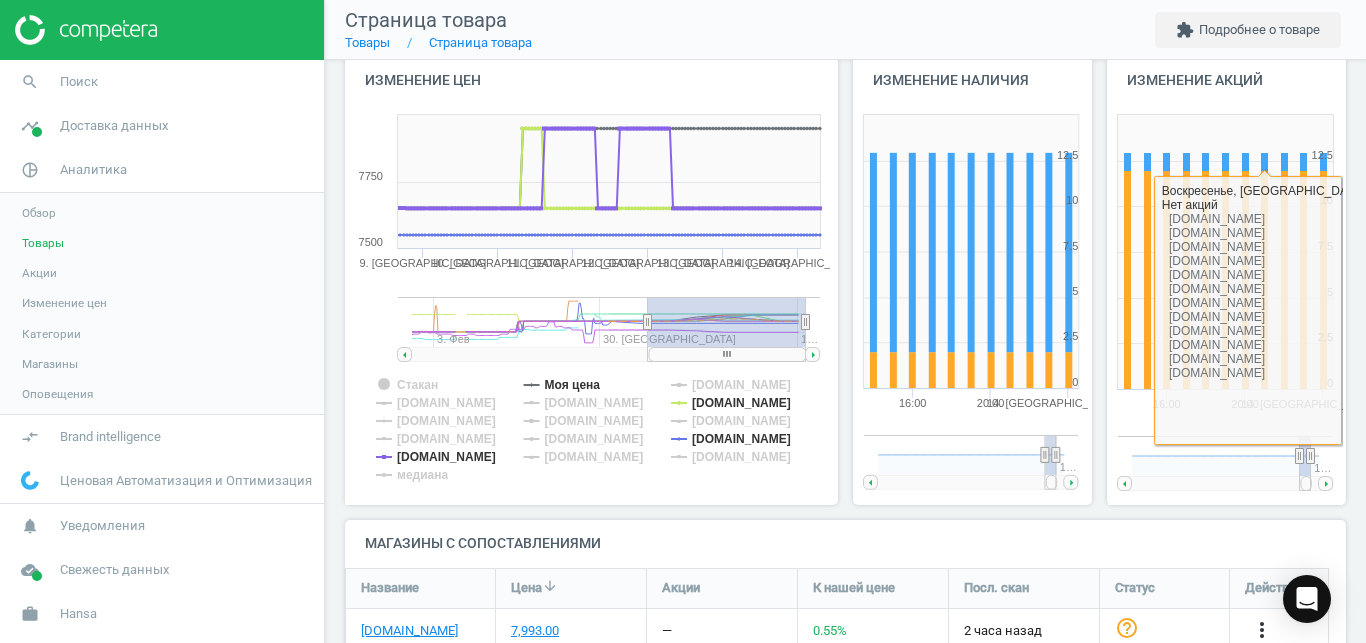 scroll, scrollTop: 45, scrollLeft: 0, axis: vertical 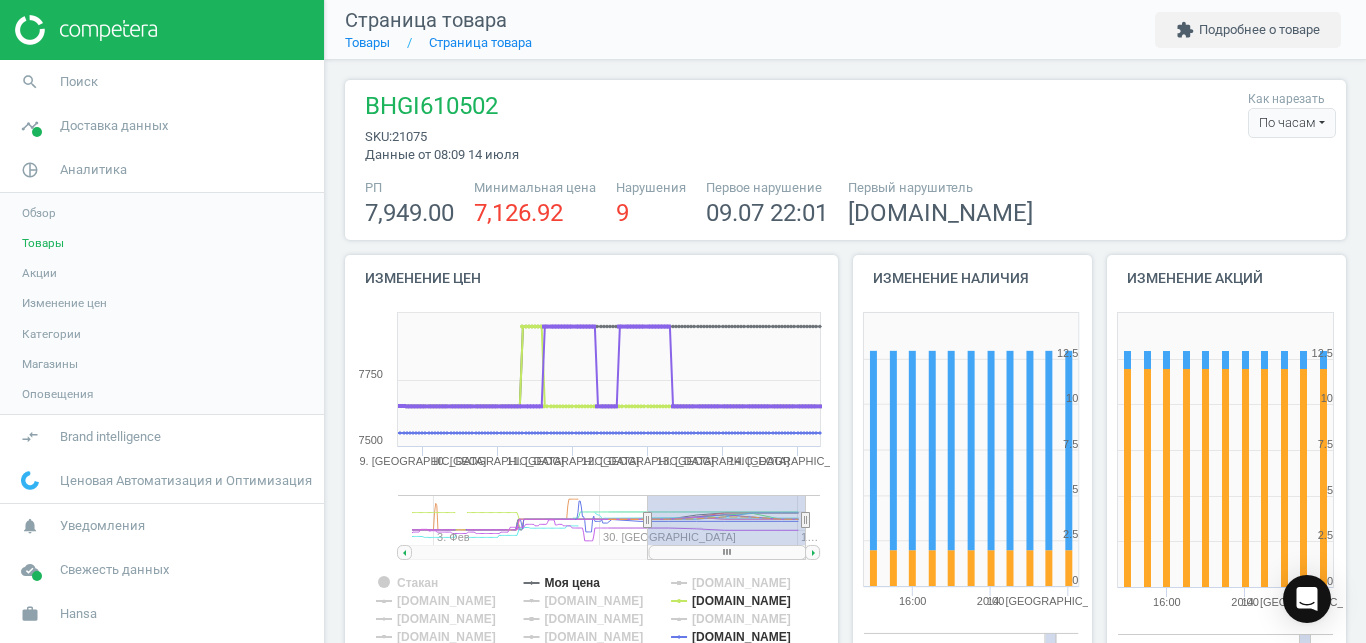 click on "BHGI610502" at bounding box center [442, 109] 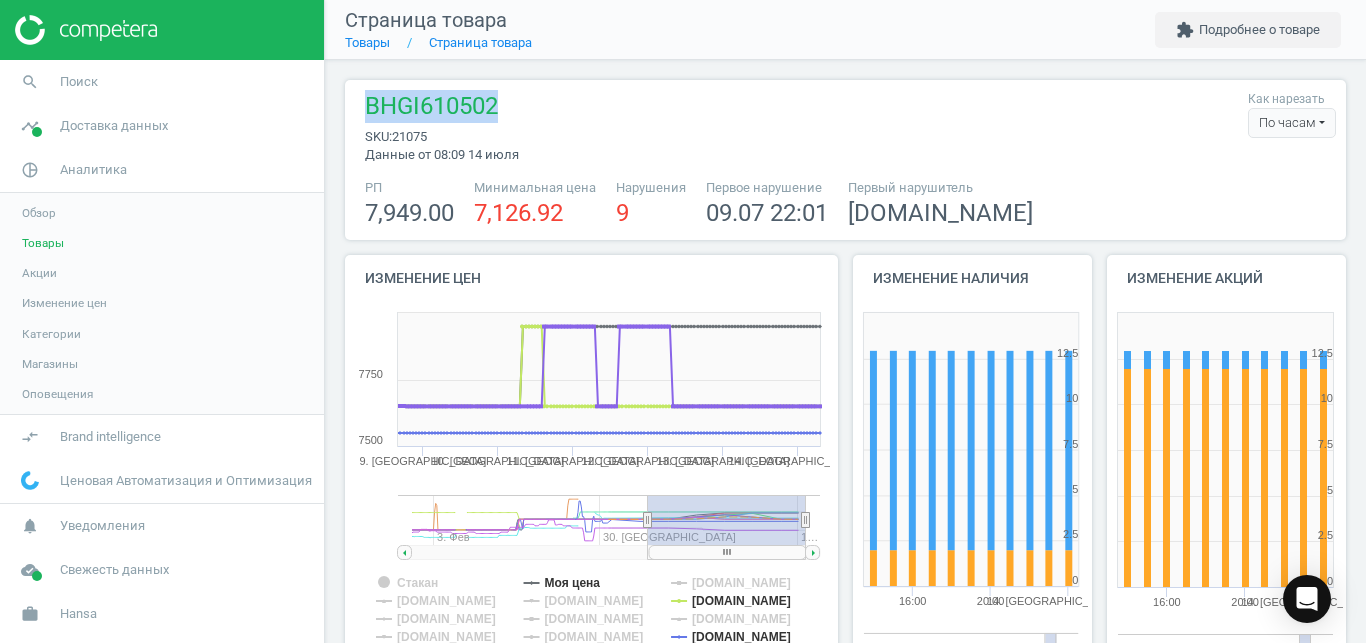 click on "BHGI610502" at bounding box center (442, 109) 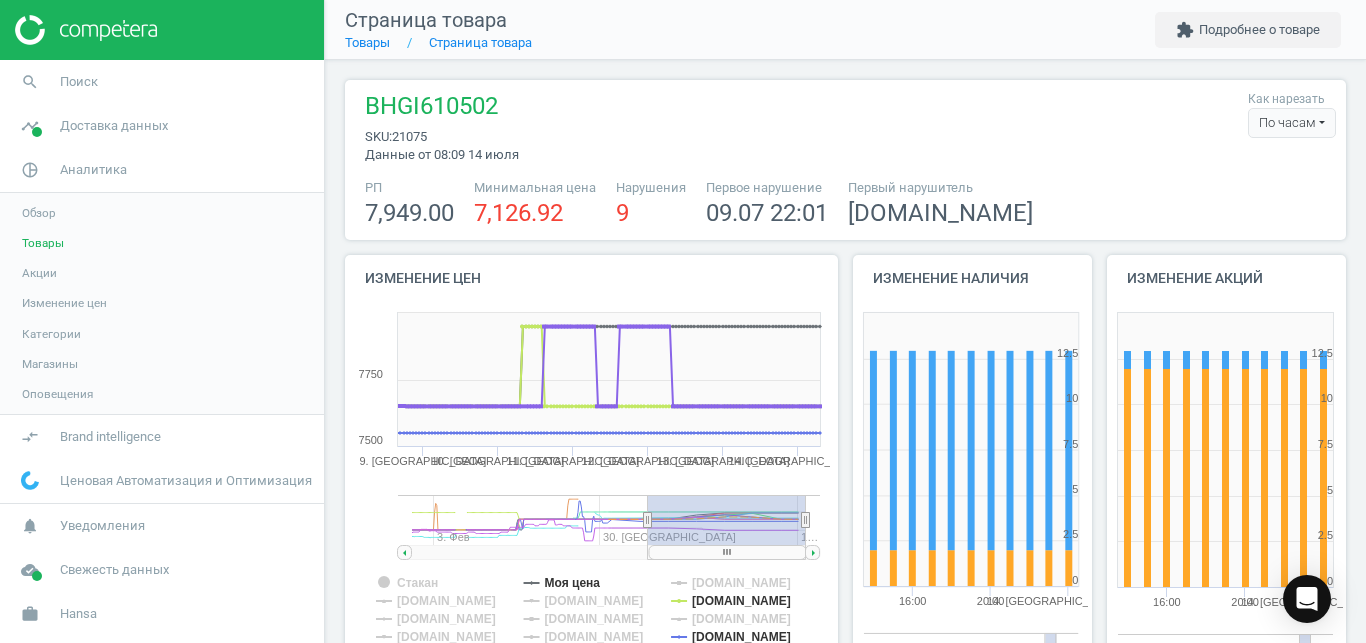 click on "BHGI610502 sku :  21075 Данные от 08:09  14 июля Как нарезать По часам По дням По часам" at bounding box center [845, 127] 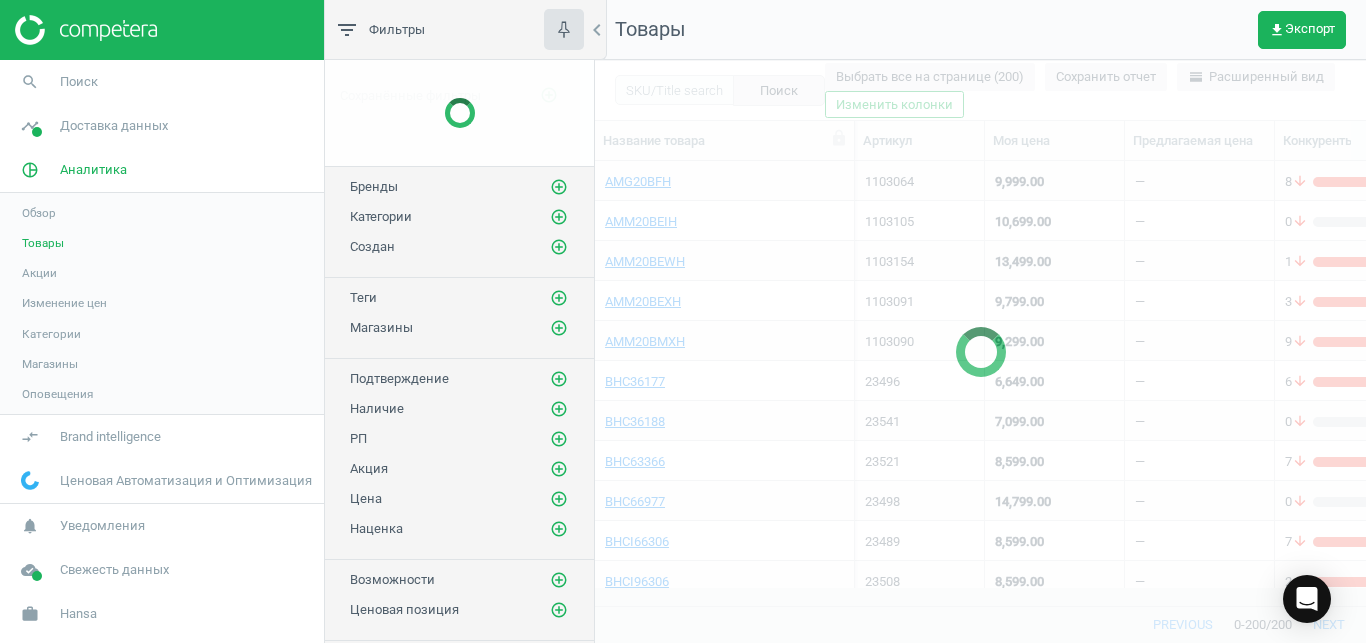 scroll, scrollTop: 18, scrollLeft: 18, axis: both 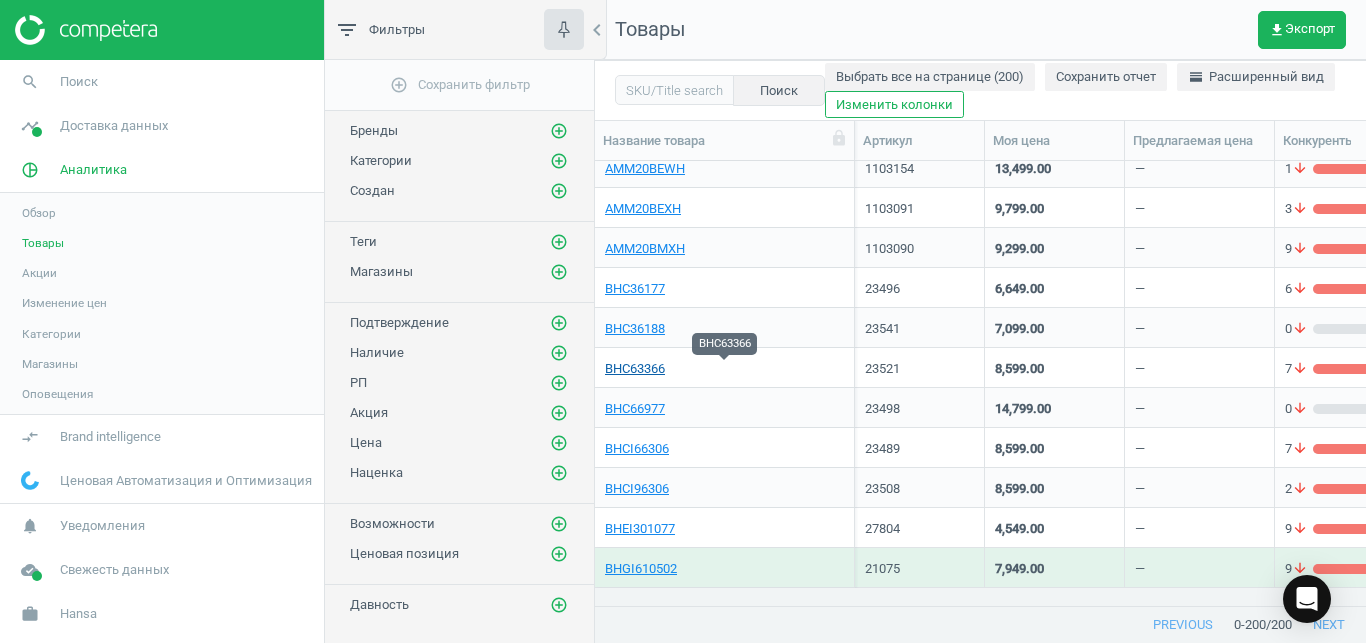 click on "BHC63366" at bounding box center [635, 369] 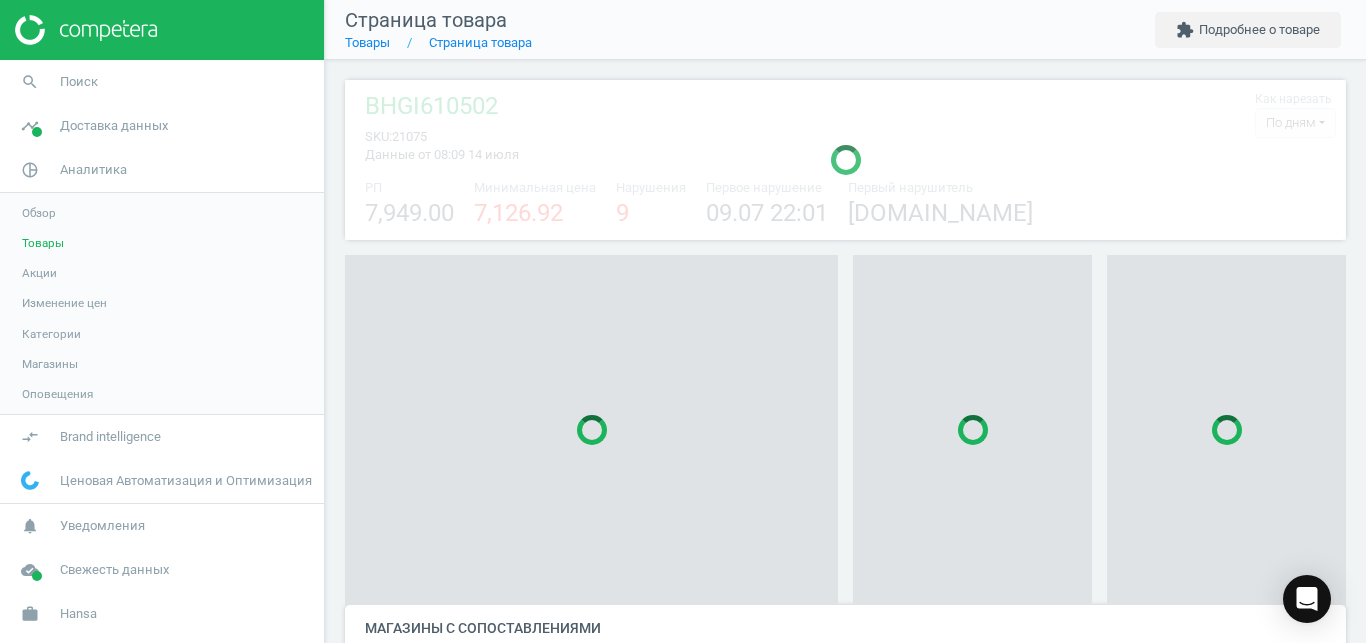 scroll, scrollTop: 27, scrollLeft: 27, axis: both 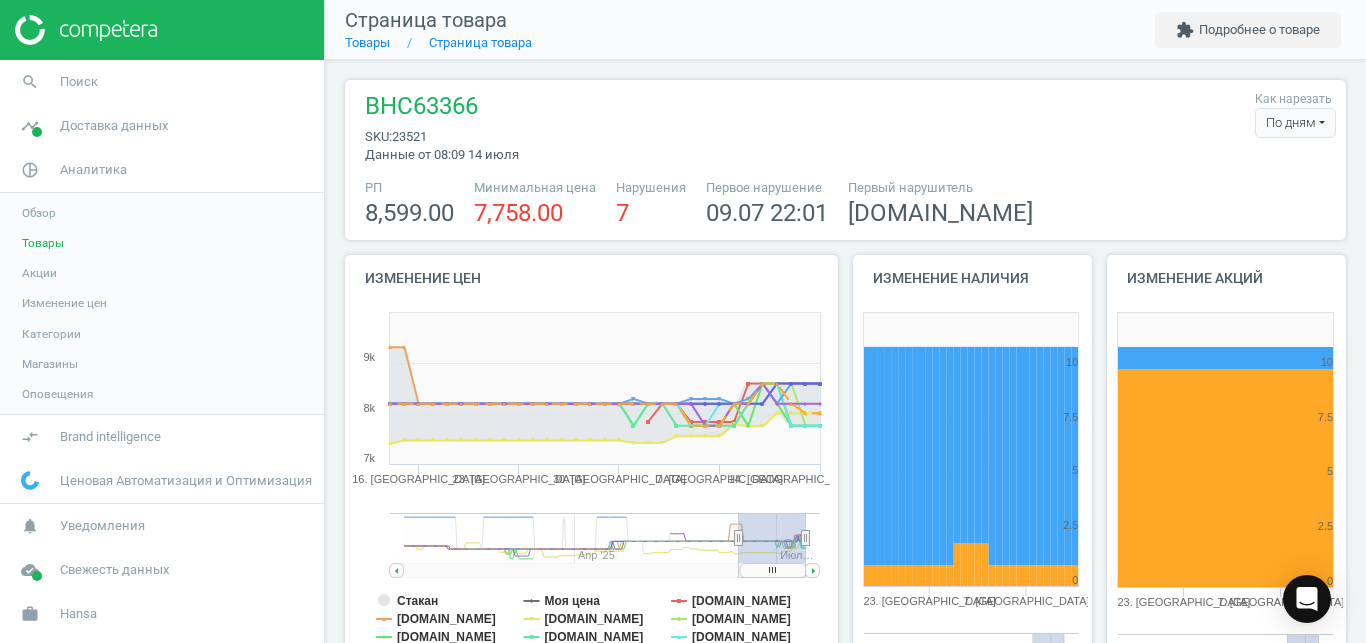 click on "По дням" at bounding box center (1295, 123) 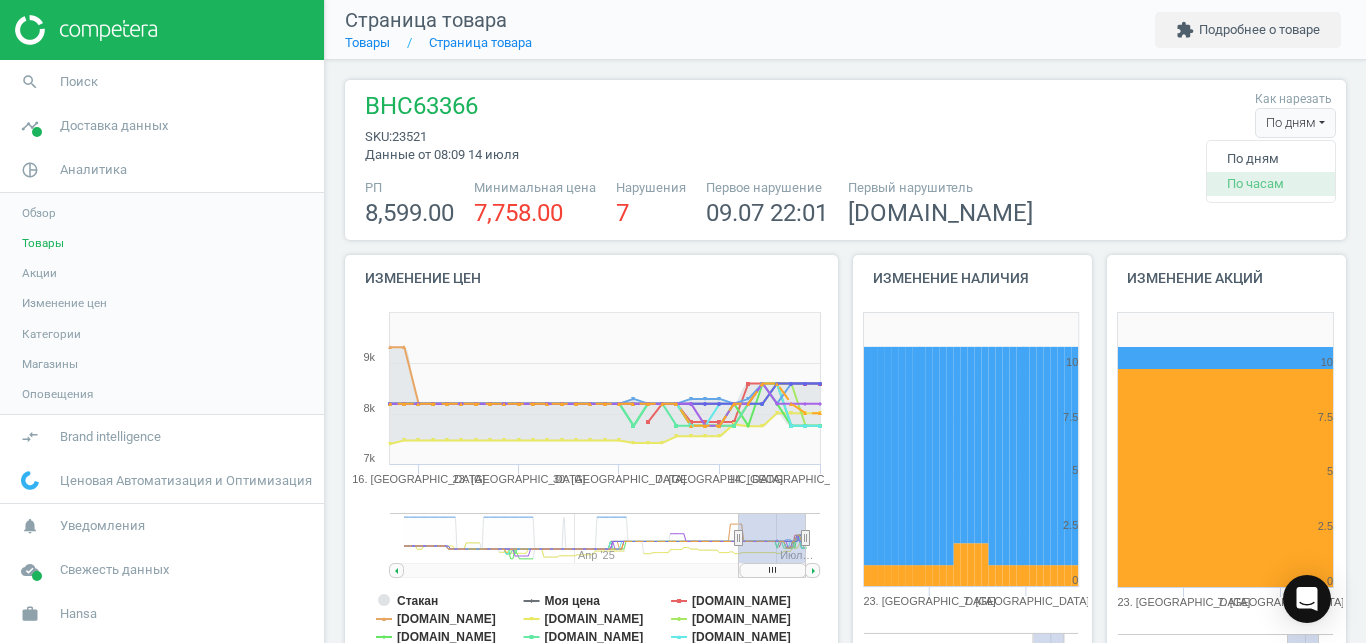 click on "По часам" at bounding box center [1271, 184] 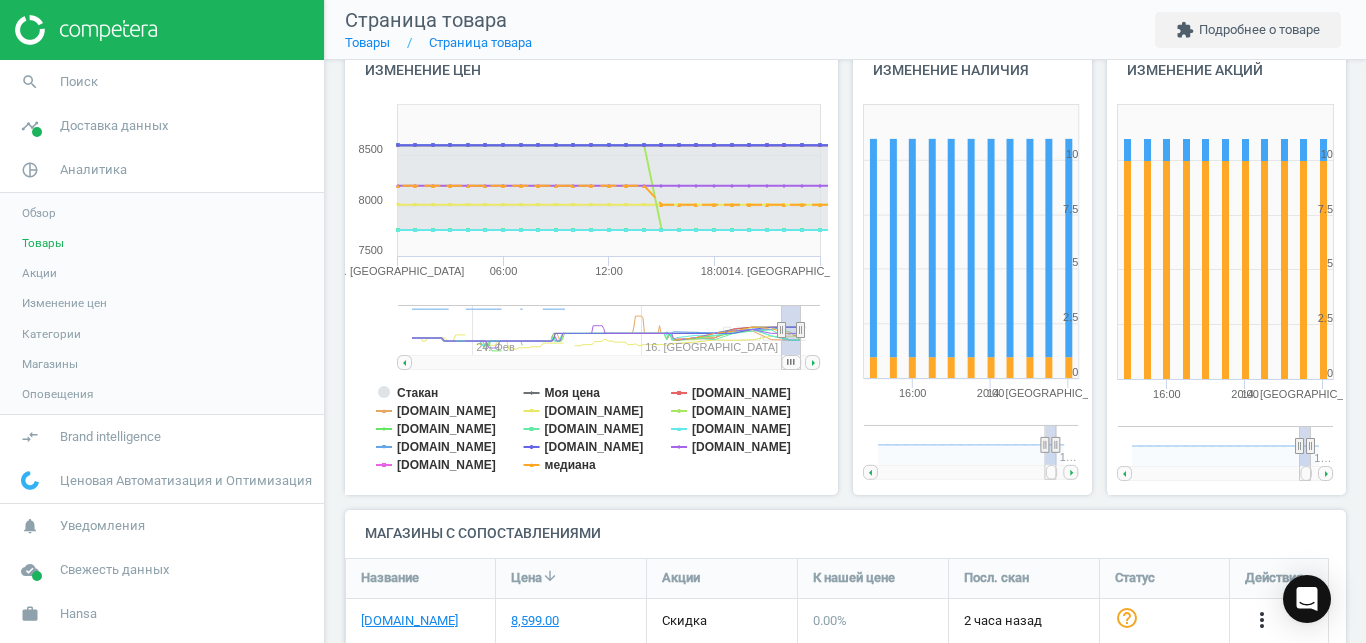 scroll, scrollTop: 238, scrollLeft: 0, axis: vertical 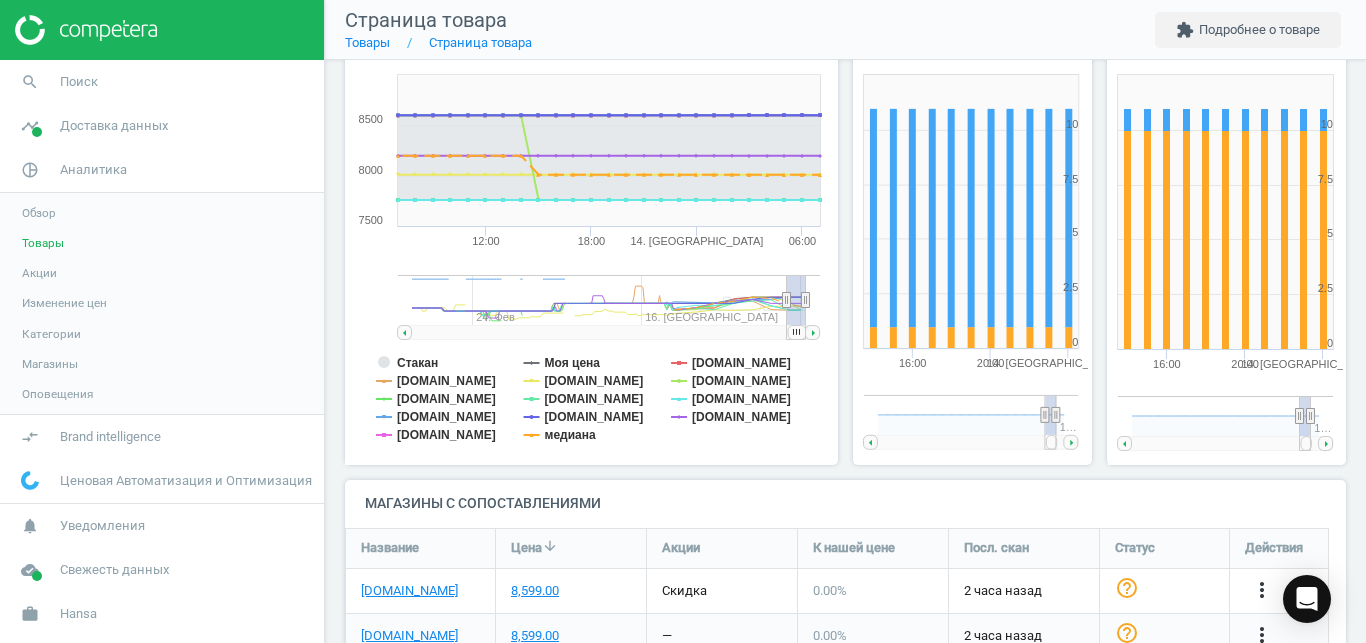 drag, startPoint x: 796, startPoint y: 334, endPoint x: 818, endPoint y: 334, distance: 22 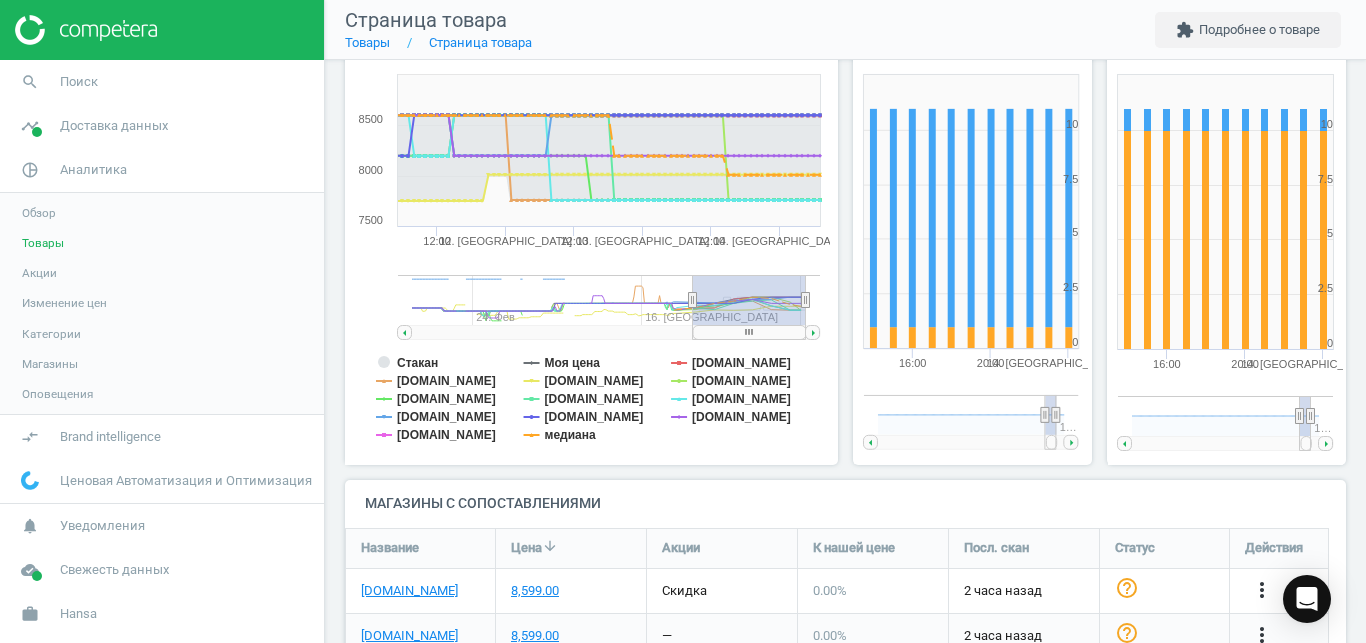 drag, startPoint x: 785, startPoint y: 302, endPoint x: 684, endPoint y: 316, distance: 101.96568 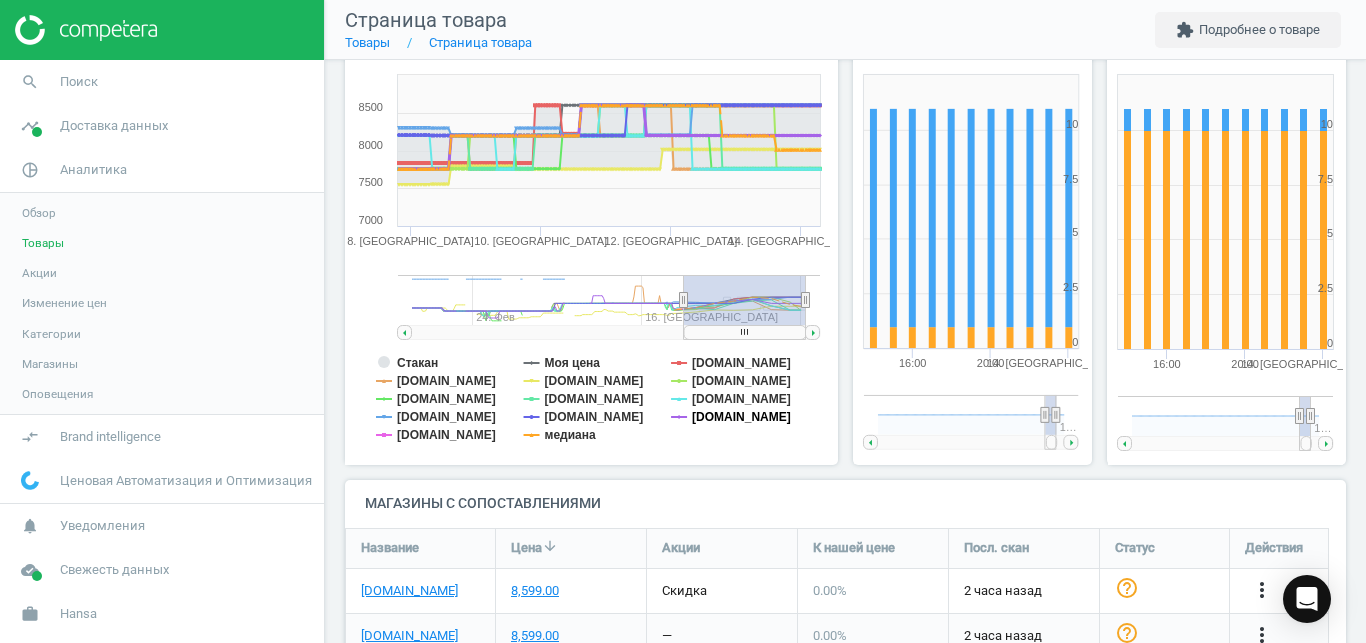 click on "[DOMAIN_NAME]" 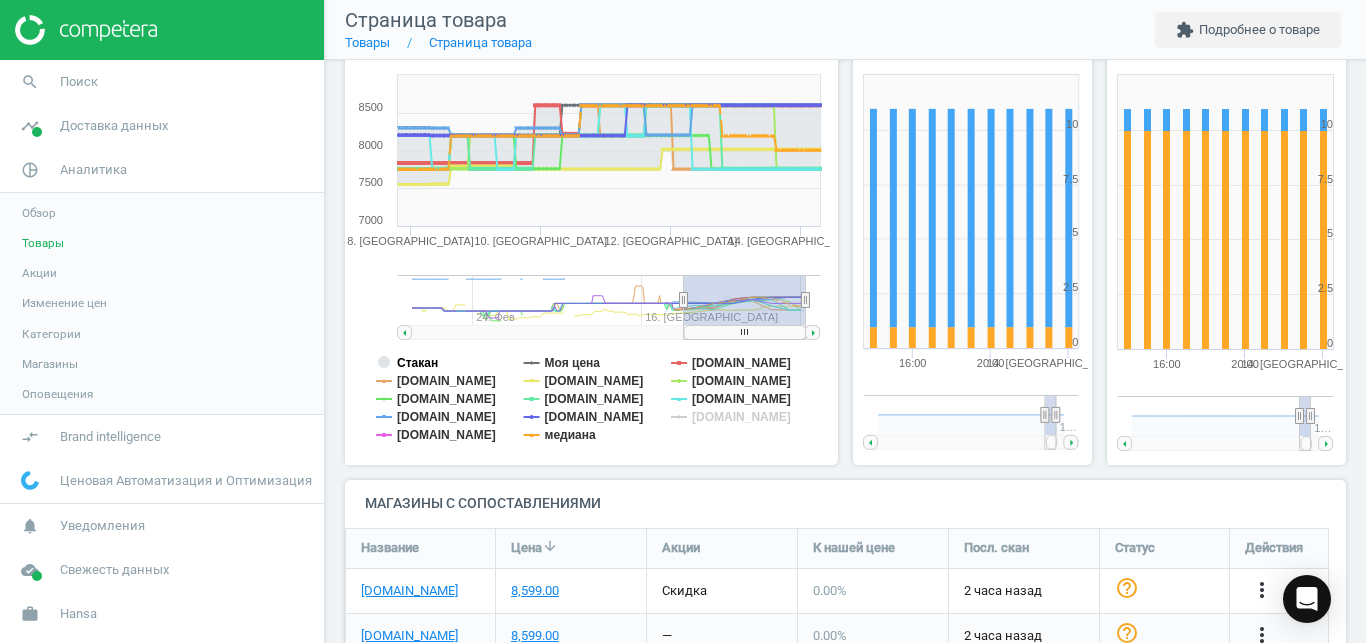 click on "Стакан" 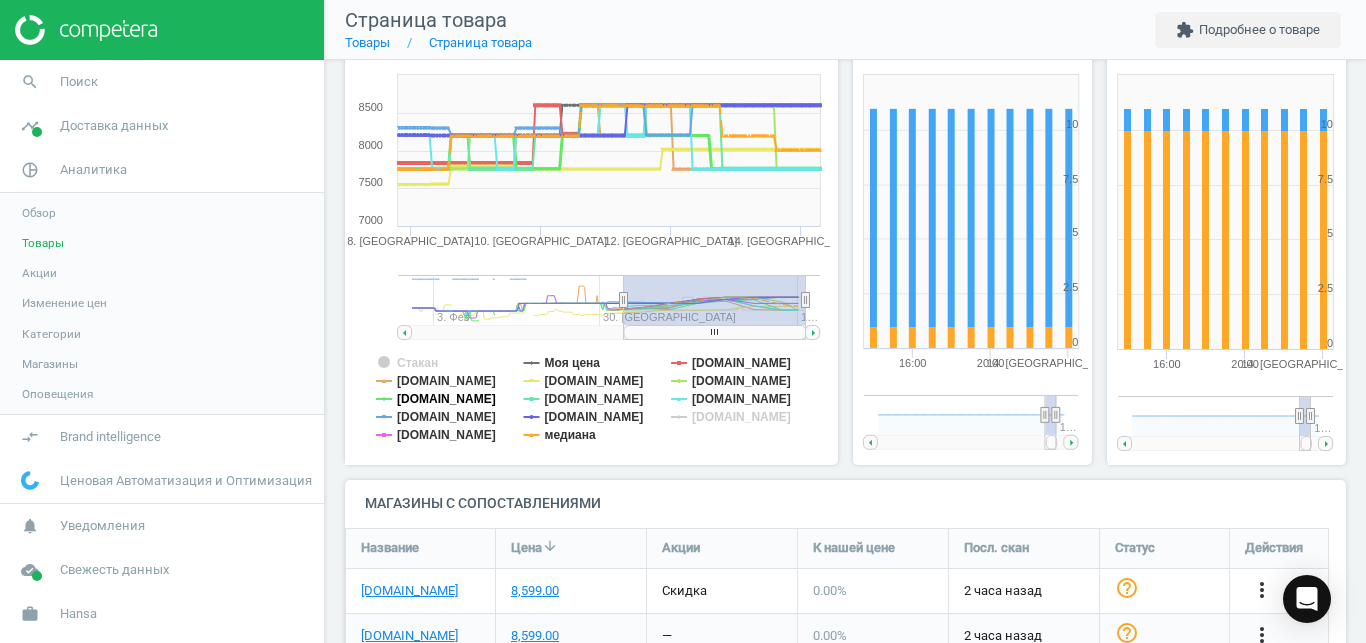 click on "[DOMAIN_NAME]" 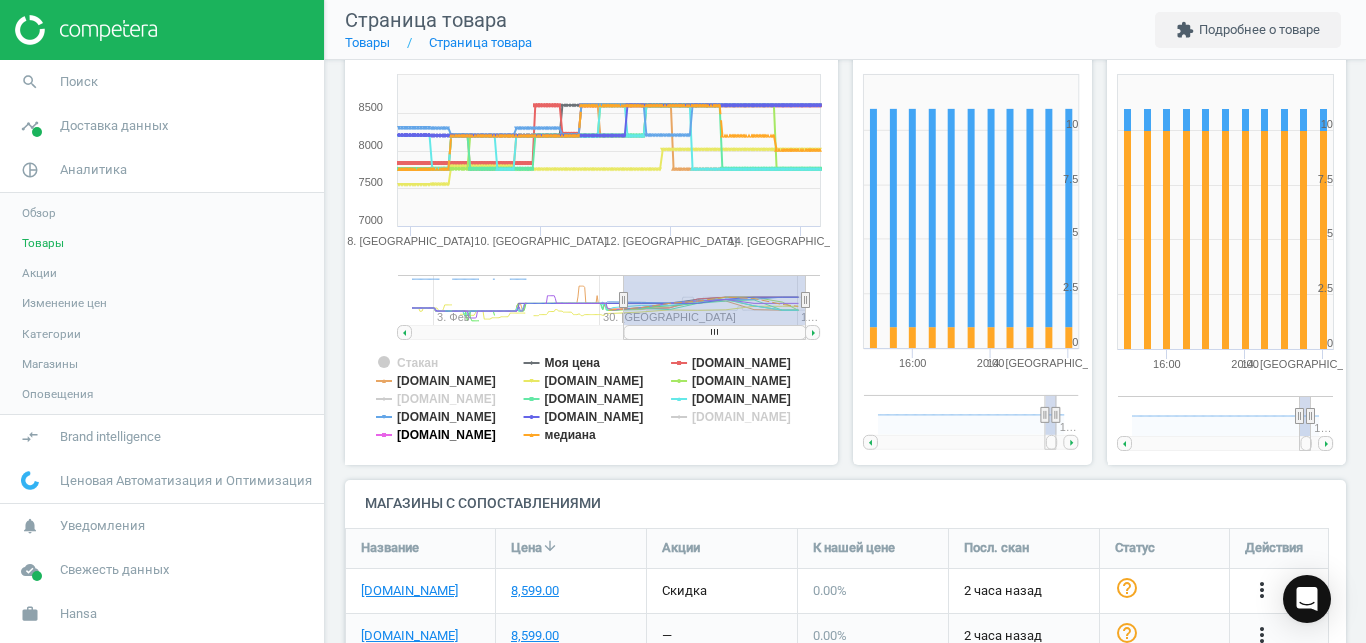 click on "[DOMAIN_NAME]" 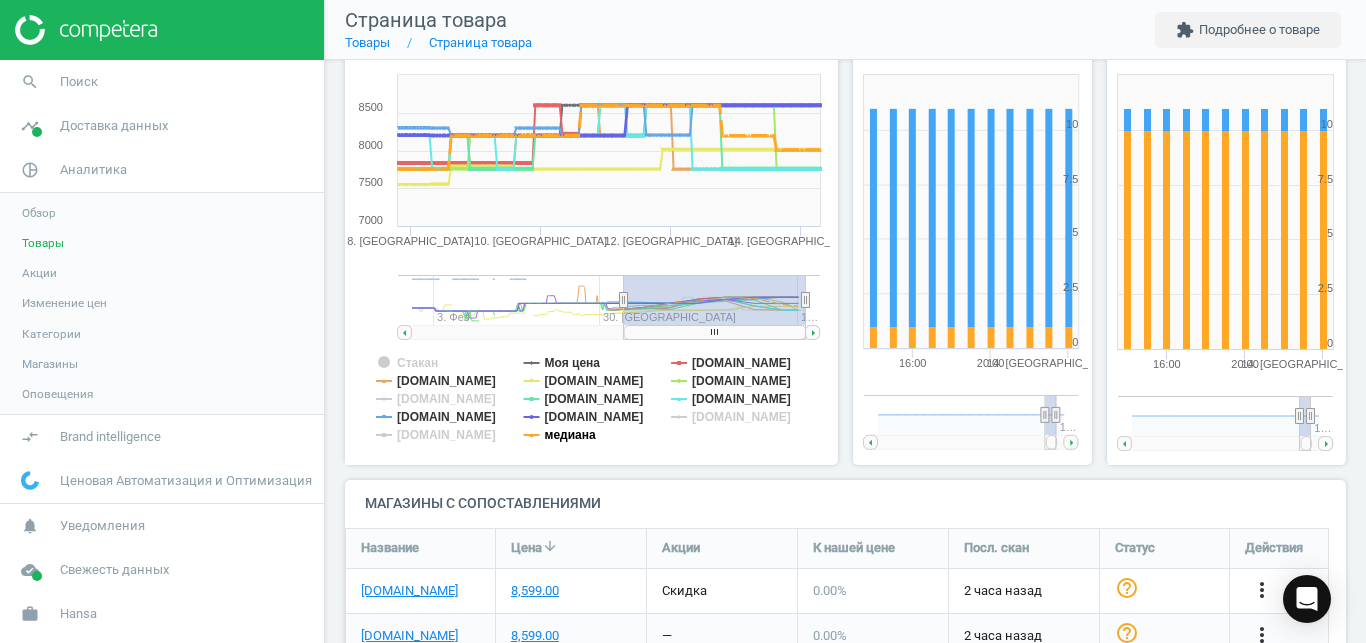 drag, startPoint x: 583, startPoint y: 420, endPoint x: 581, endPoint y: 431, distance: 11.18034 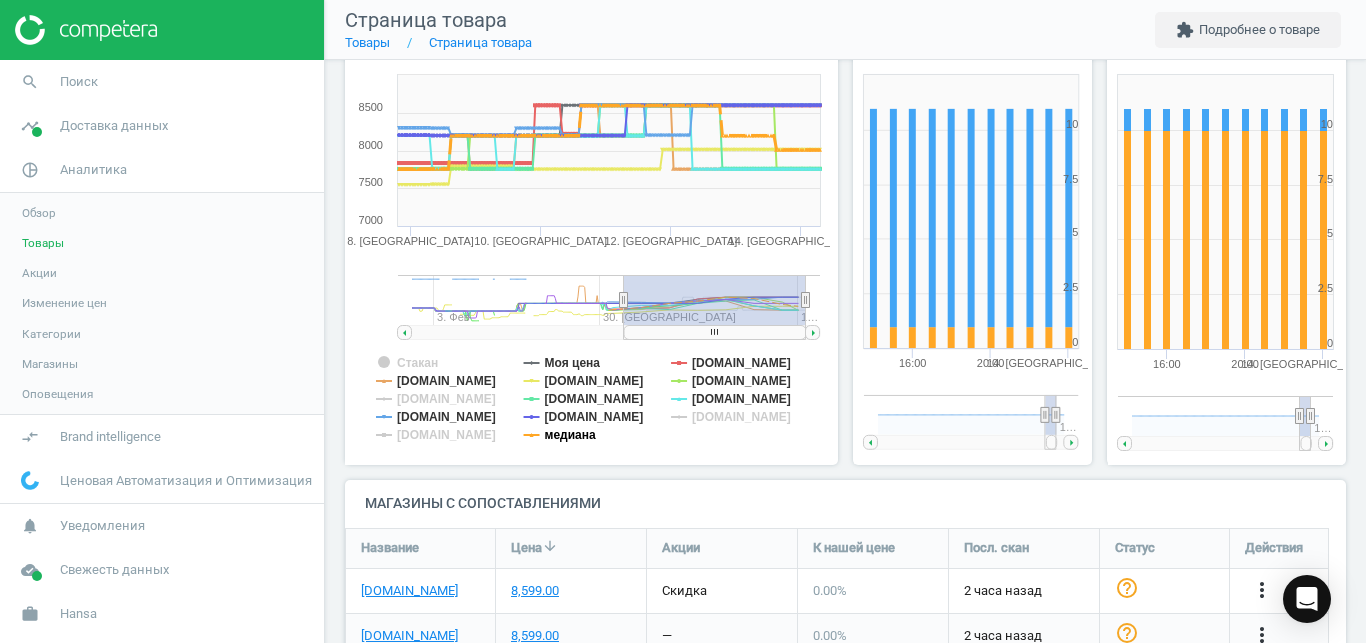 click on "медиана" 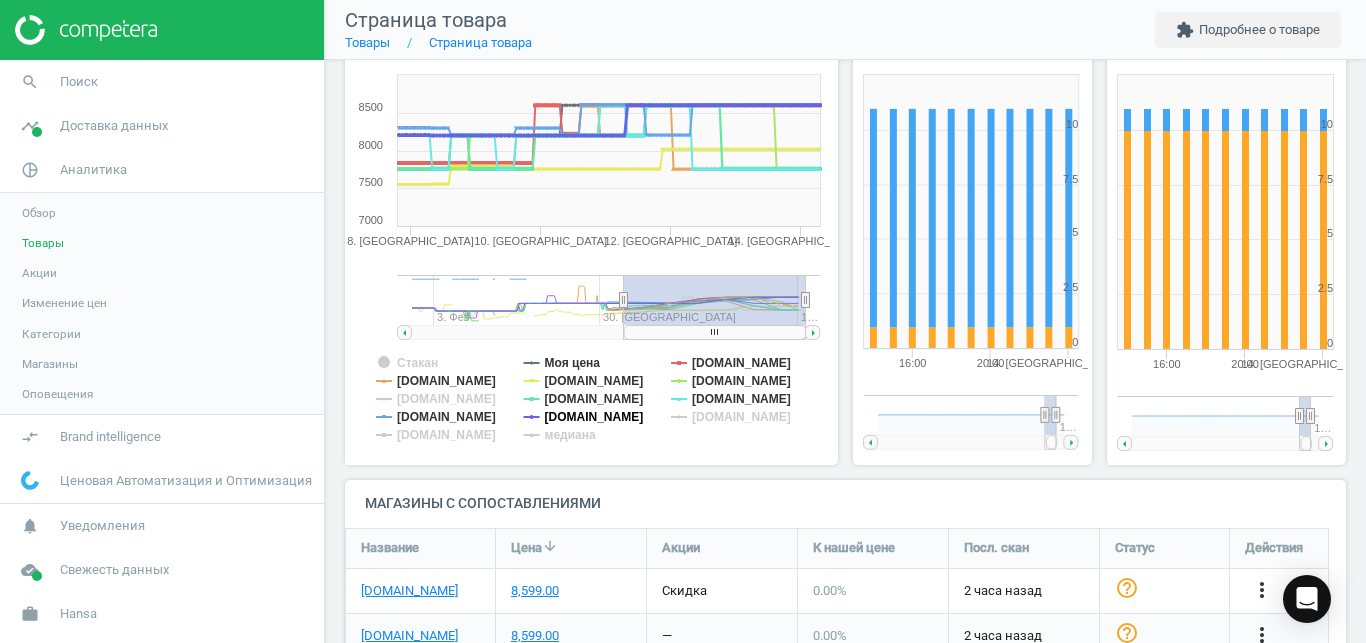 click on "[DOMAIN_NAME]" 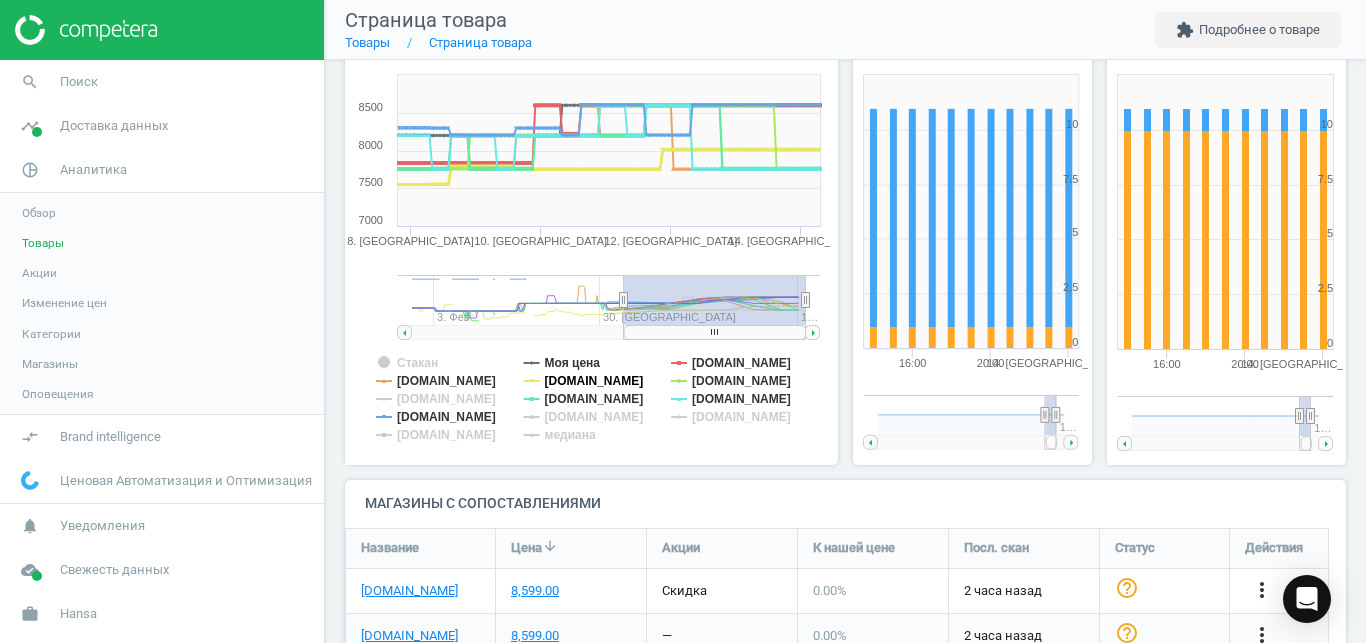 click on "[DOMAIN_NAME]" 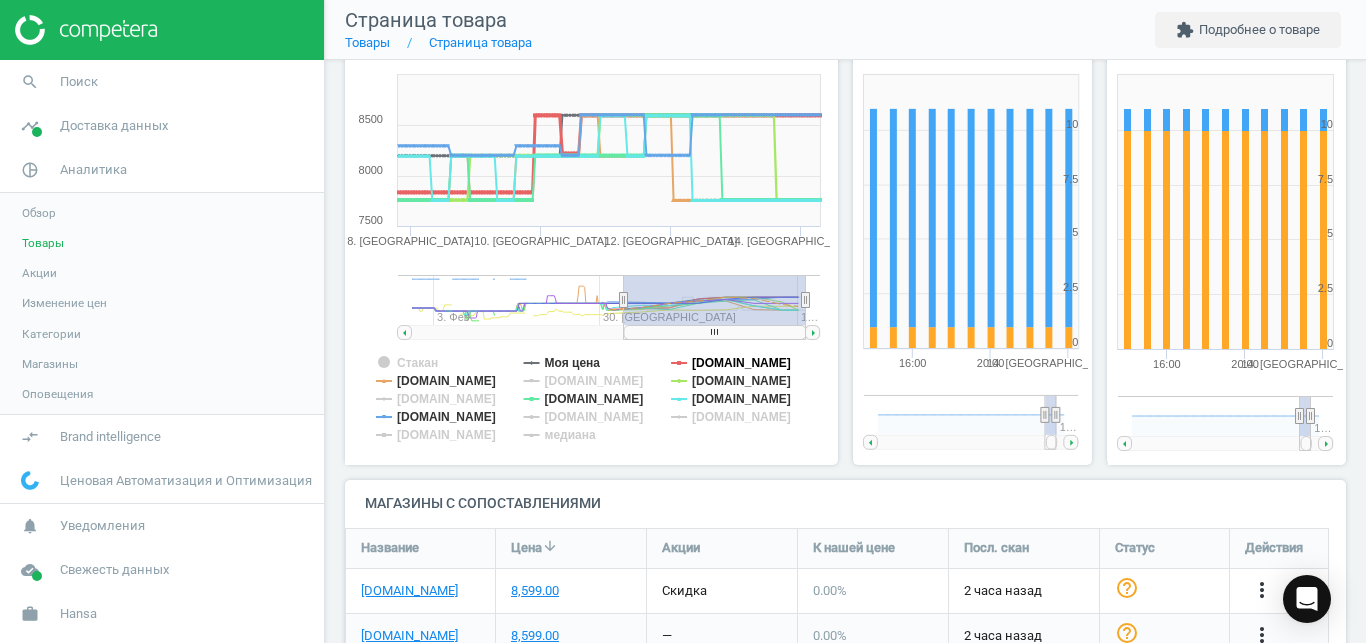 click on "[DOMAIN_NAME]" 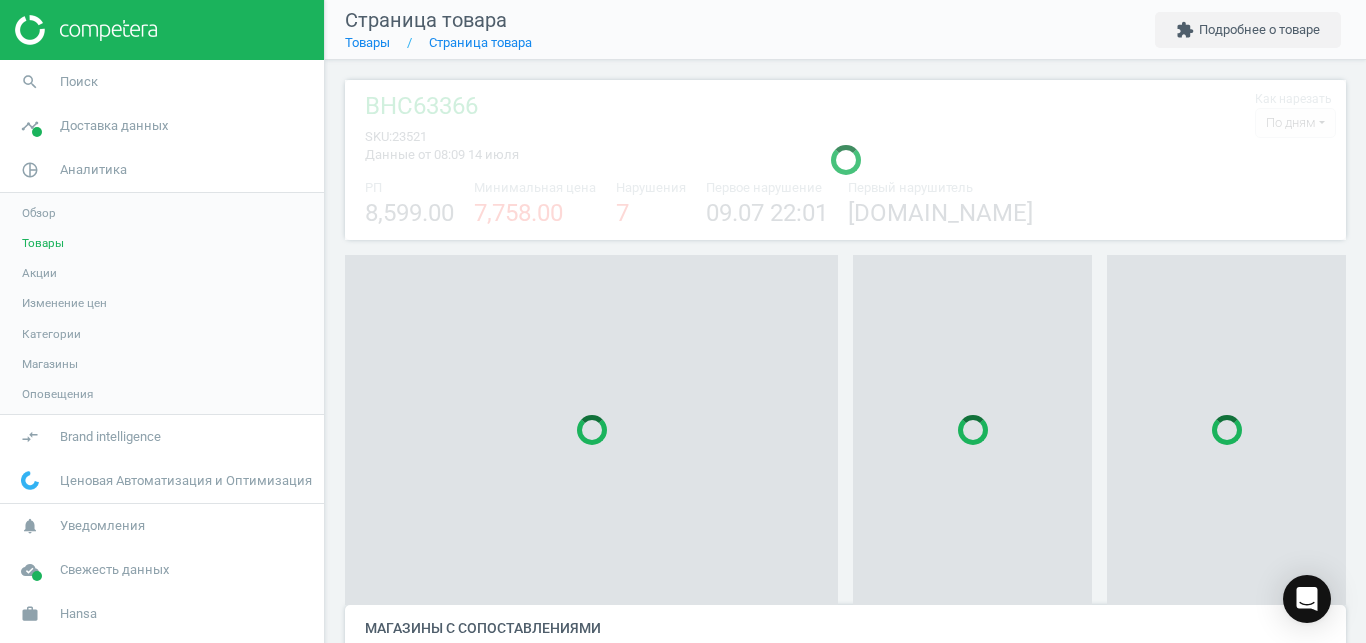 scroll, scrollTop: 0, scrollLeft: 0, axis: both 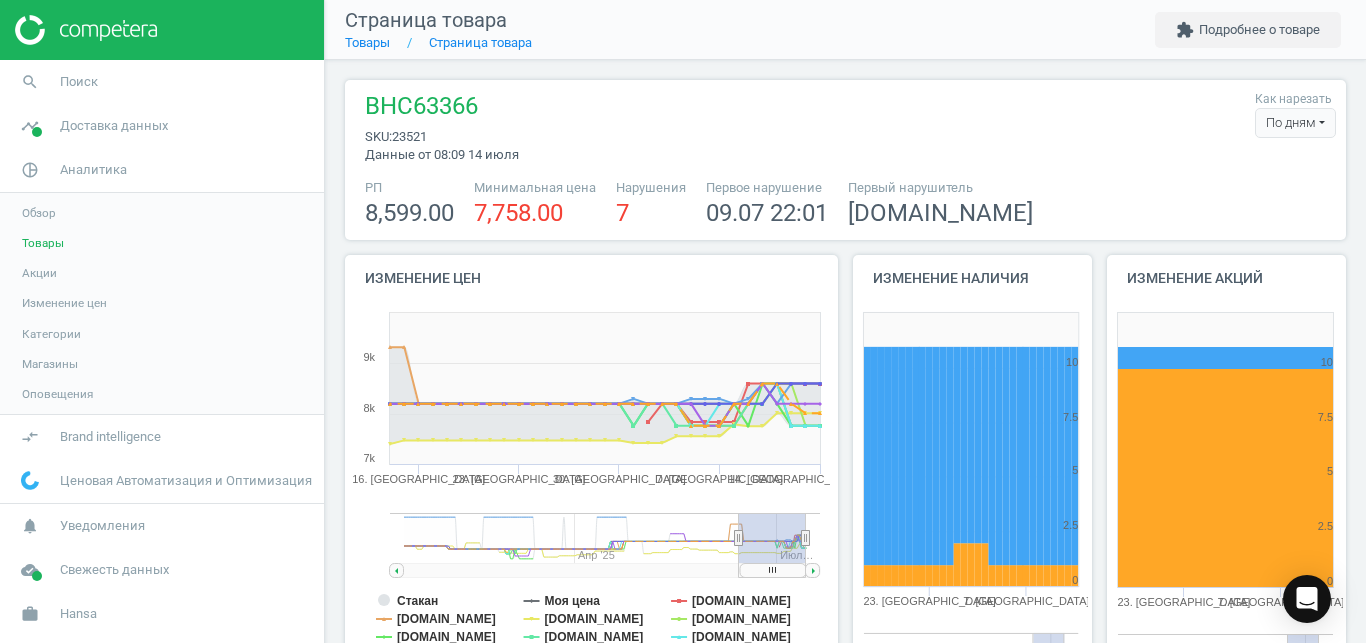 click on "По дням" at bounding box center (1295, 123) 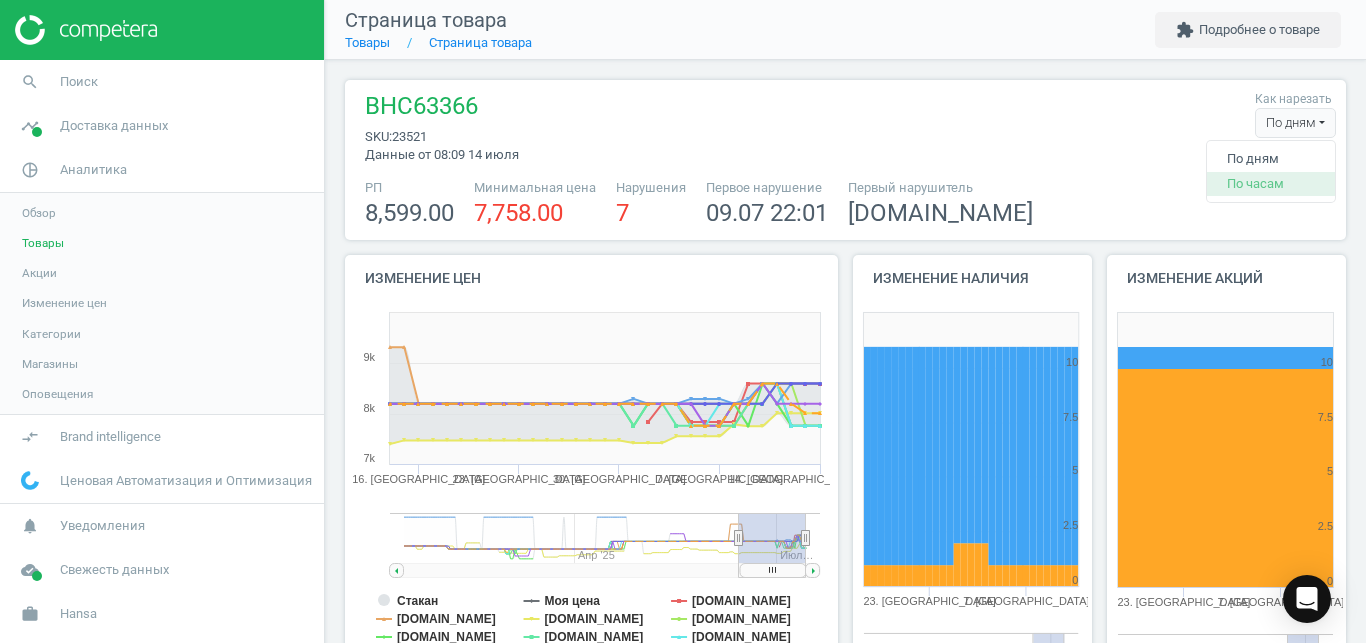 click on "По часам" at bounding box center (1271, 184) 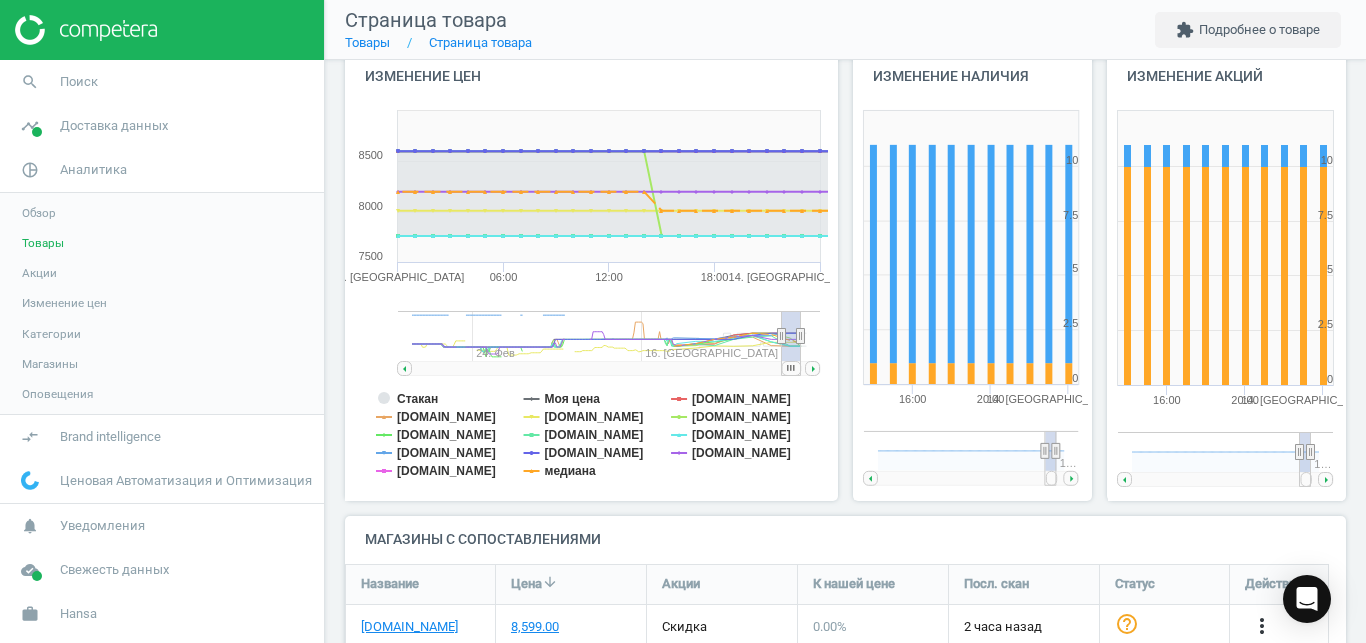 scroll, scrollTop: 210, scrollLeft: 0, axis: vertical 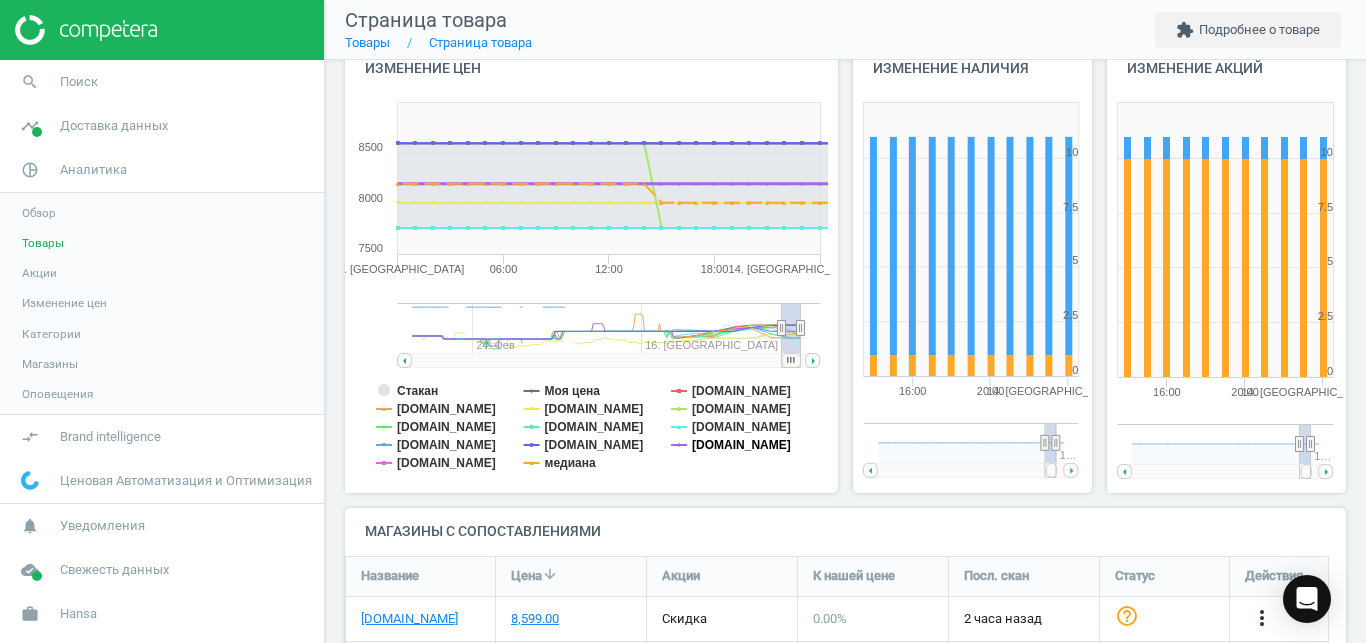 click on "[DOMAIN_NAME]" 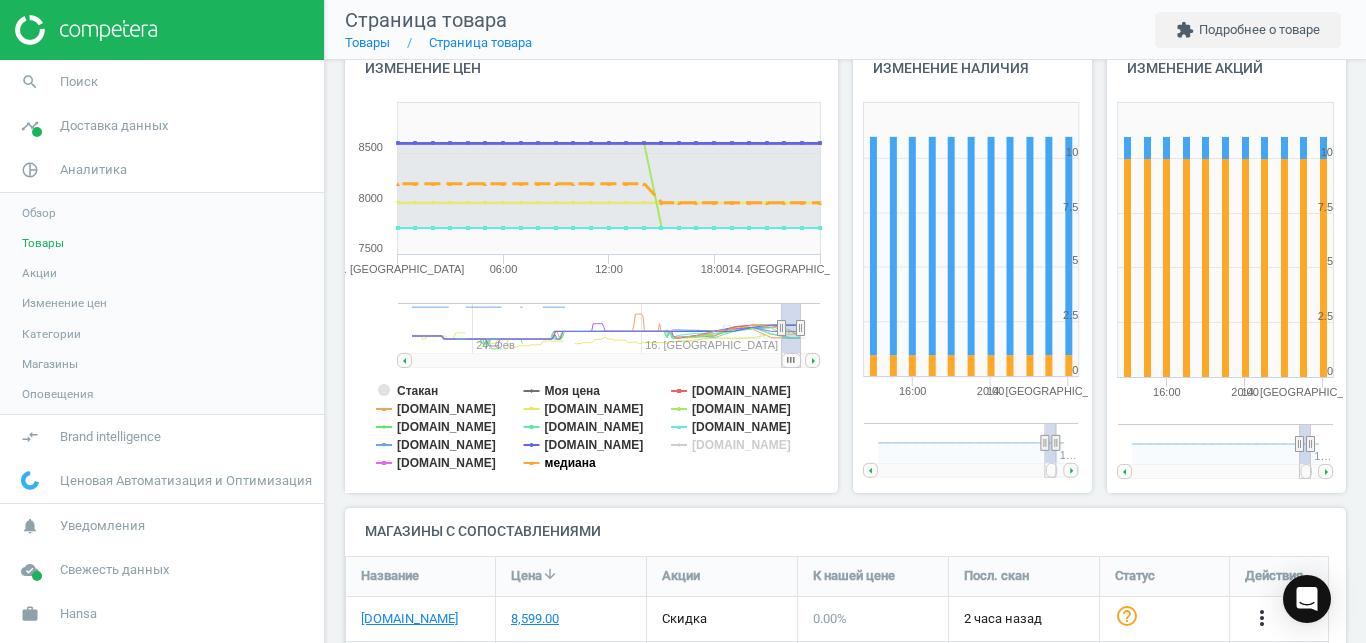 click on "медиана" 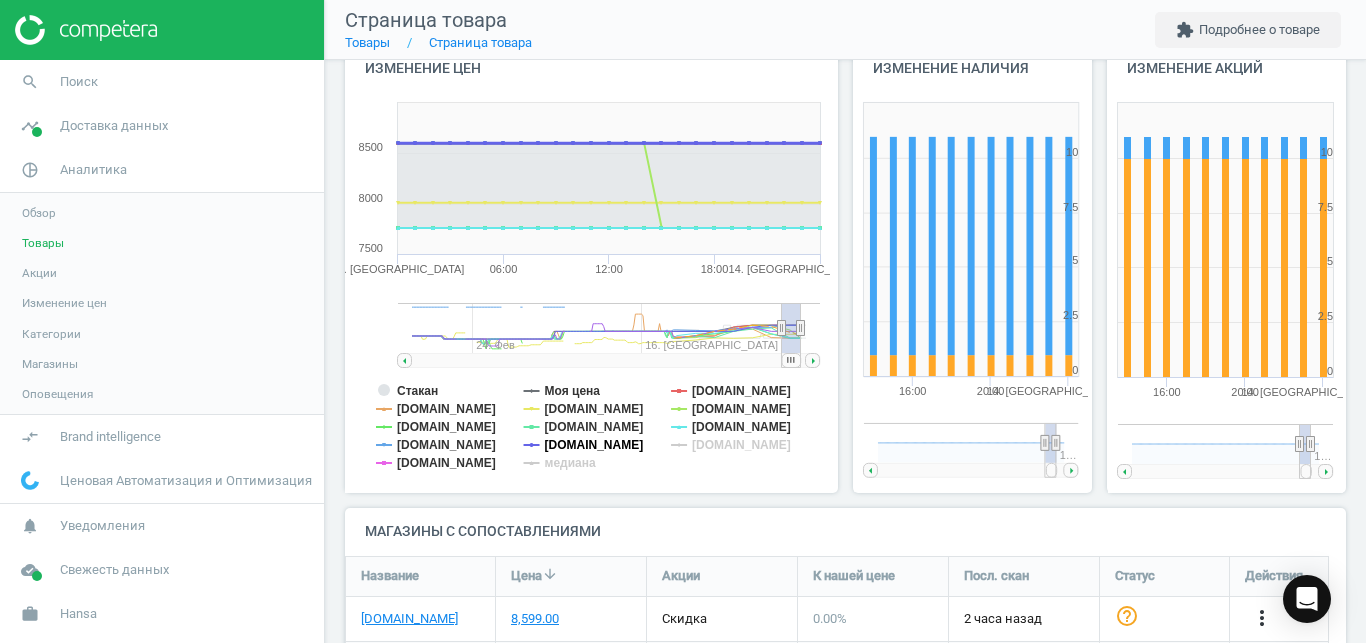 click on "[DOMAIN_NAME]" 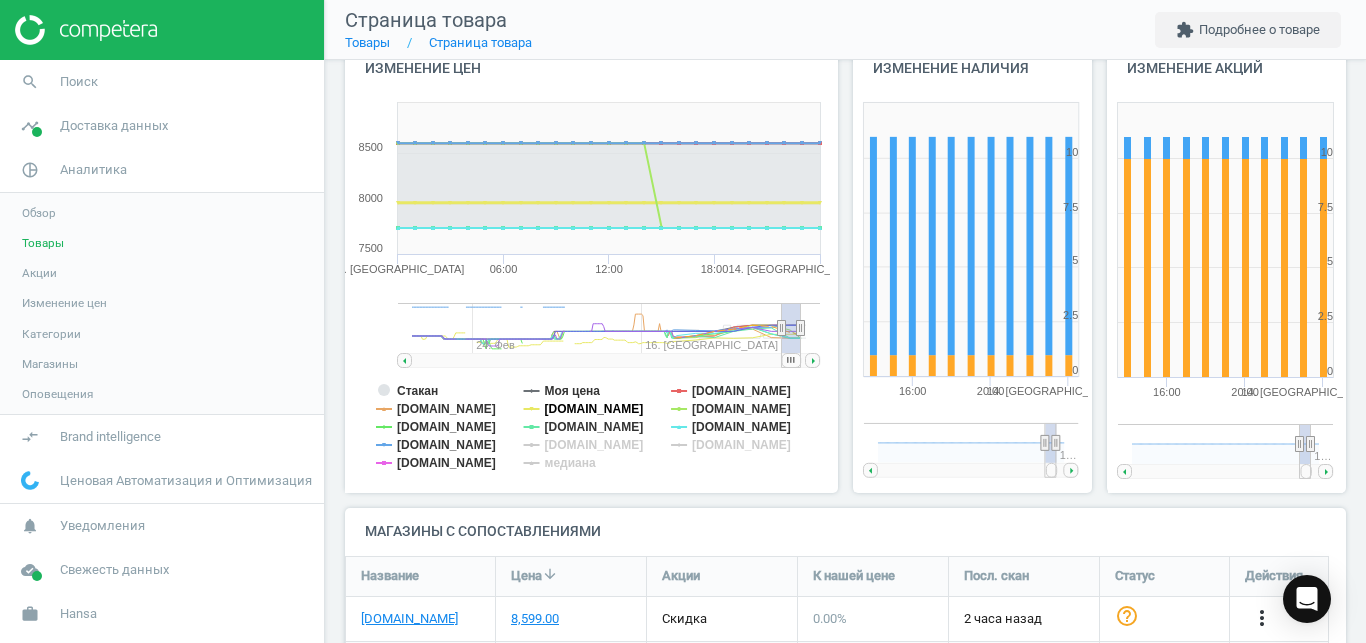 click on "[DOMAIN_NAME]" 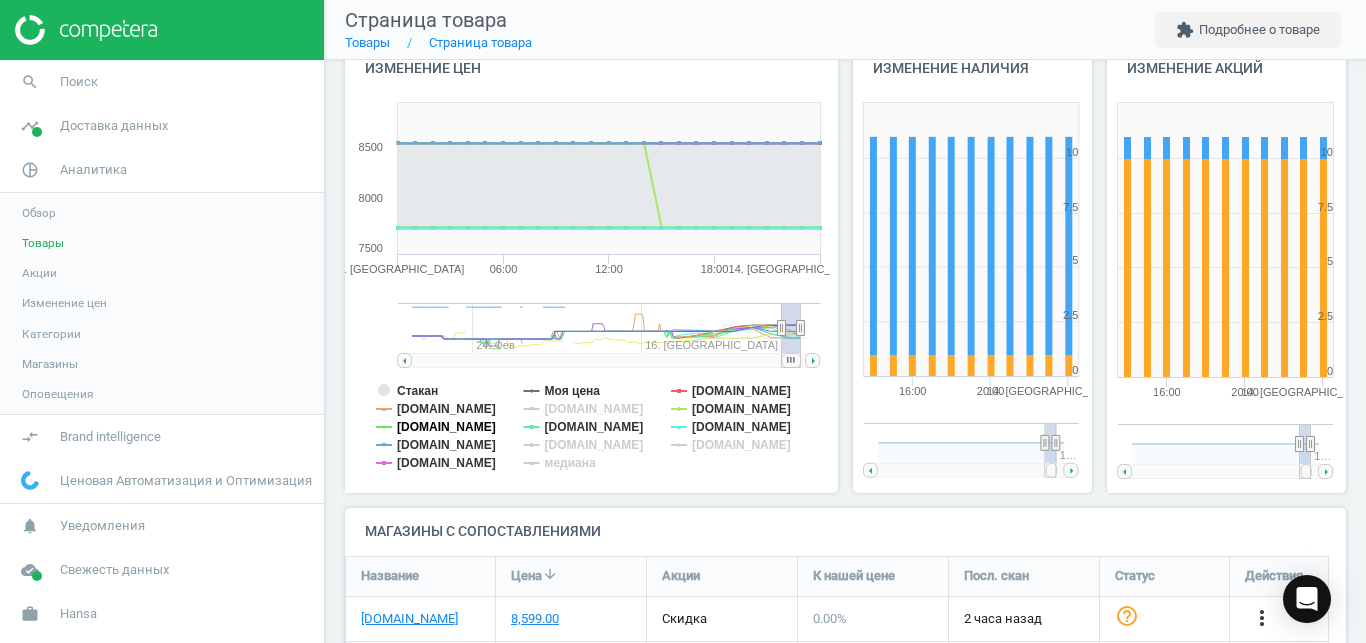 click on "[DOMAIN_NAME]" 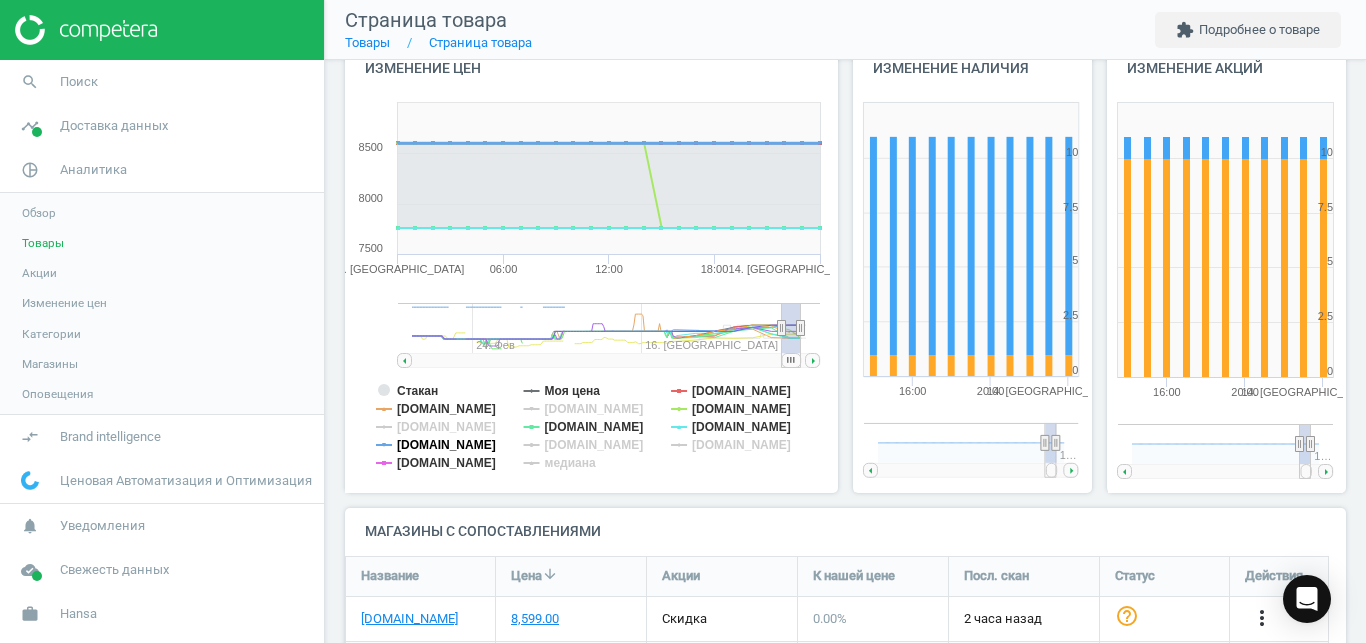 click on "[DOMAIN_NAME]" 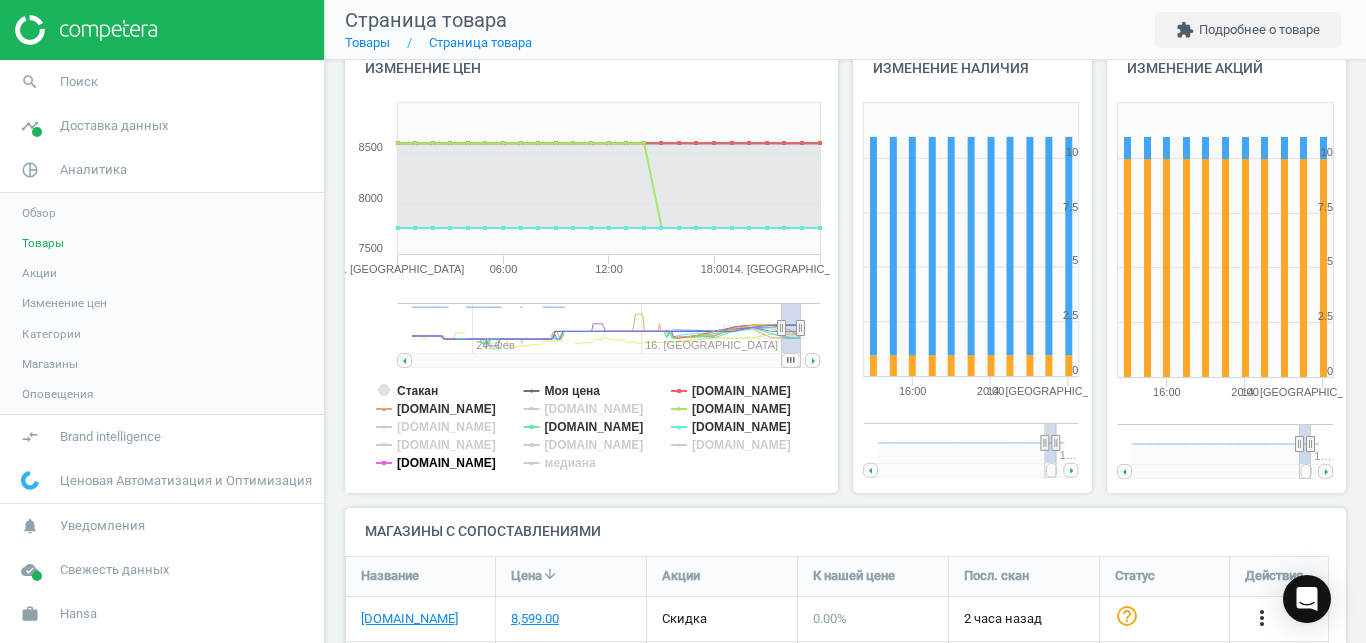 click on "[DOMAIN_NAME]" 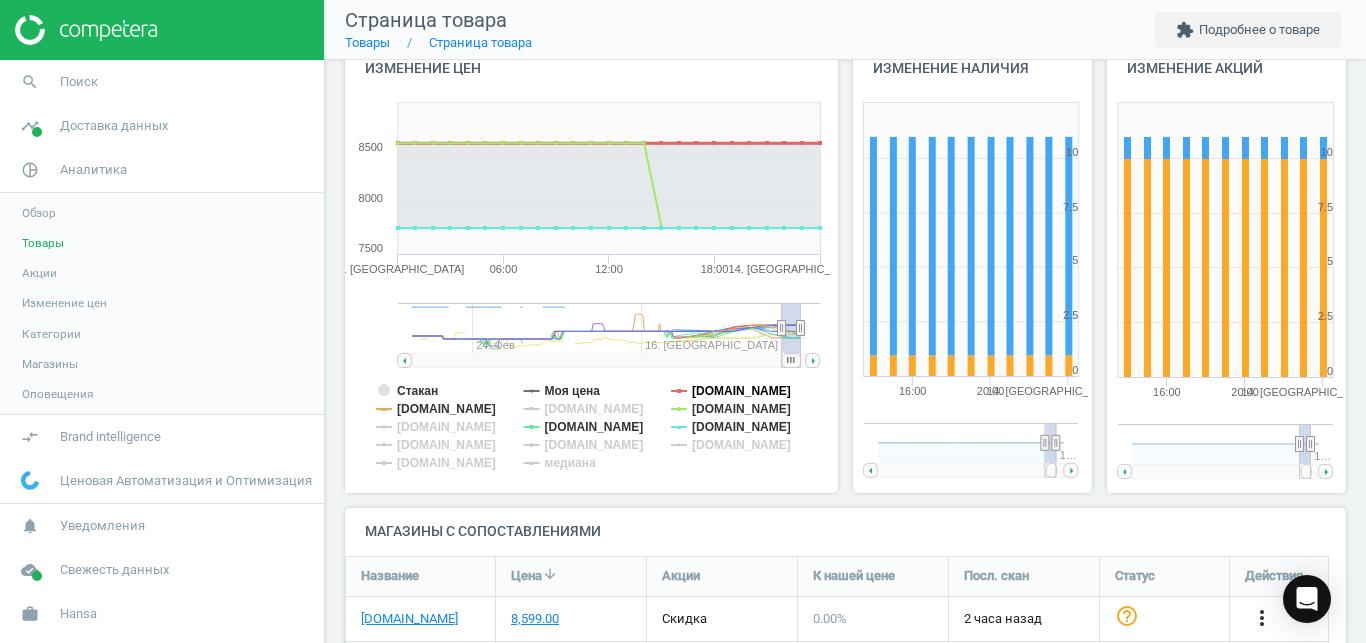 click on "[DOMAIN_NAME]" 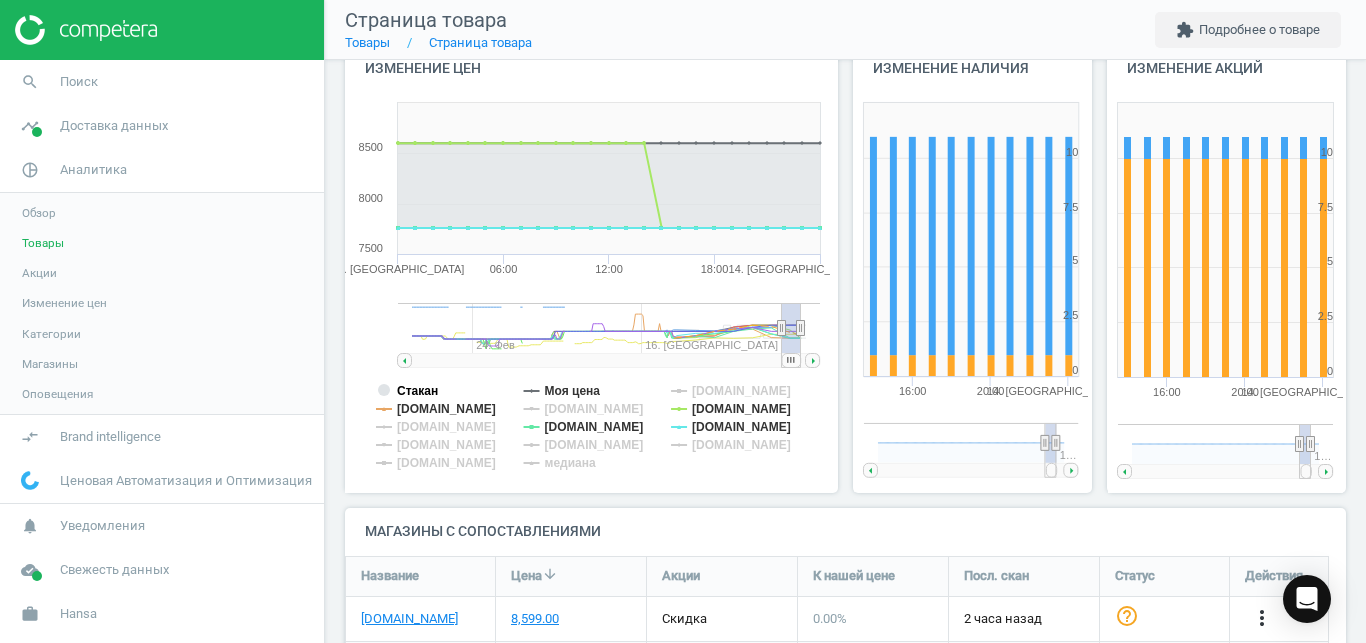 click on "Стакан" 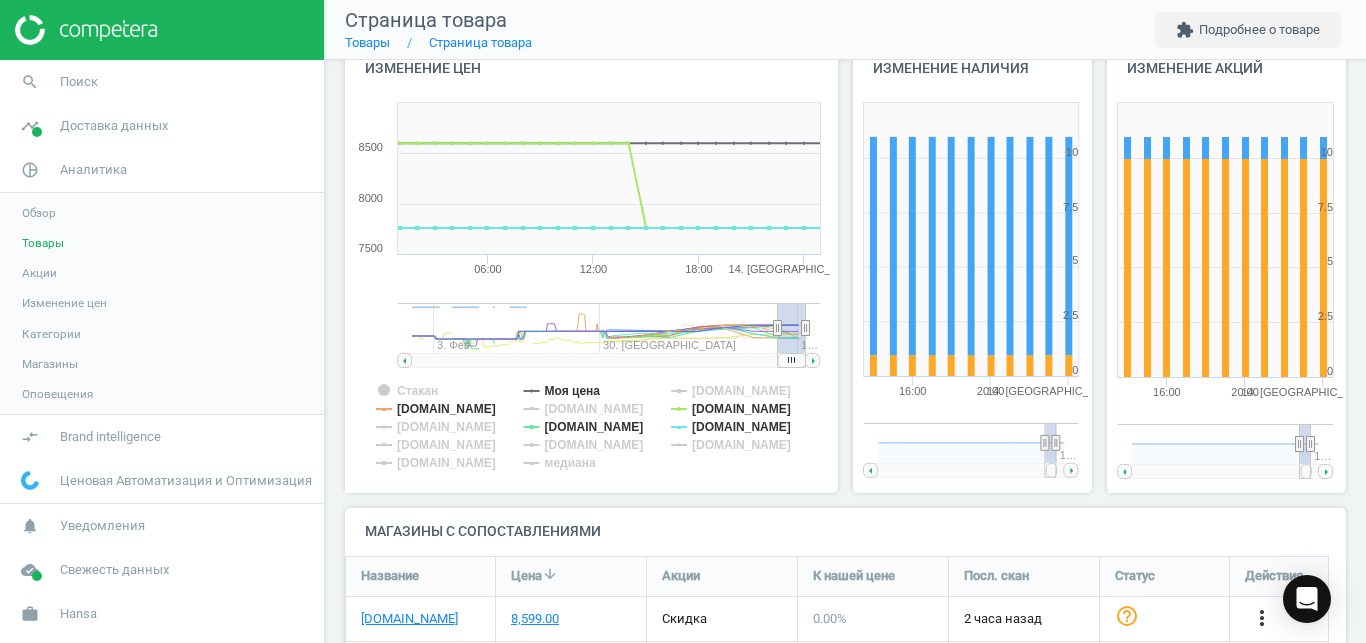 drag, startPoint x: 789, startPoint y: 359, endPoint x: 837, endPoint y: 360, distance: 48.010414 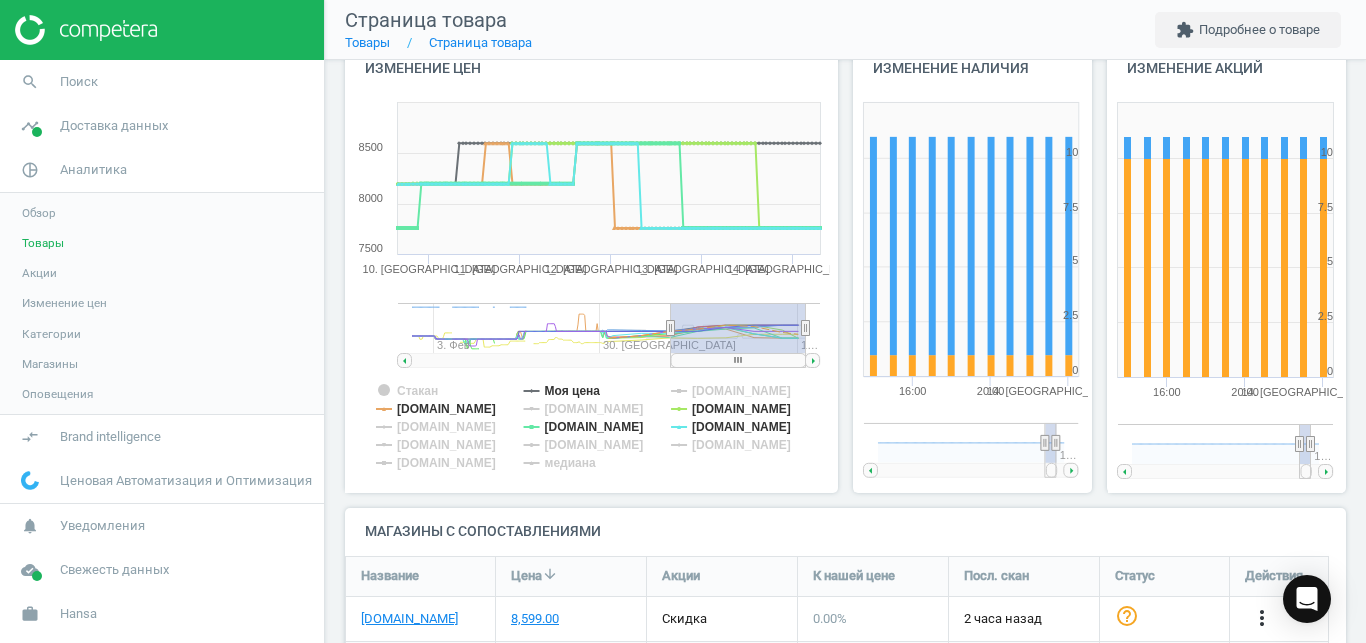 drag, startPoint x: 776, startPoint y: 334, endPoint x: 669, endPoint y: 353, distance: 108.67382 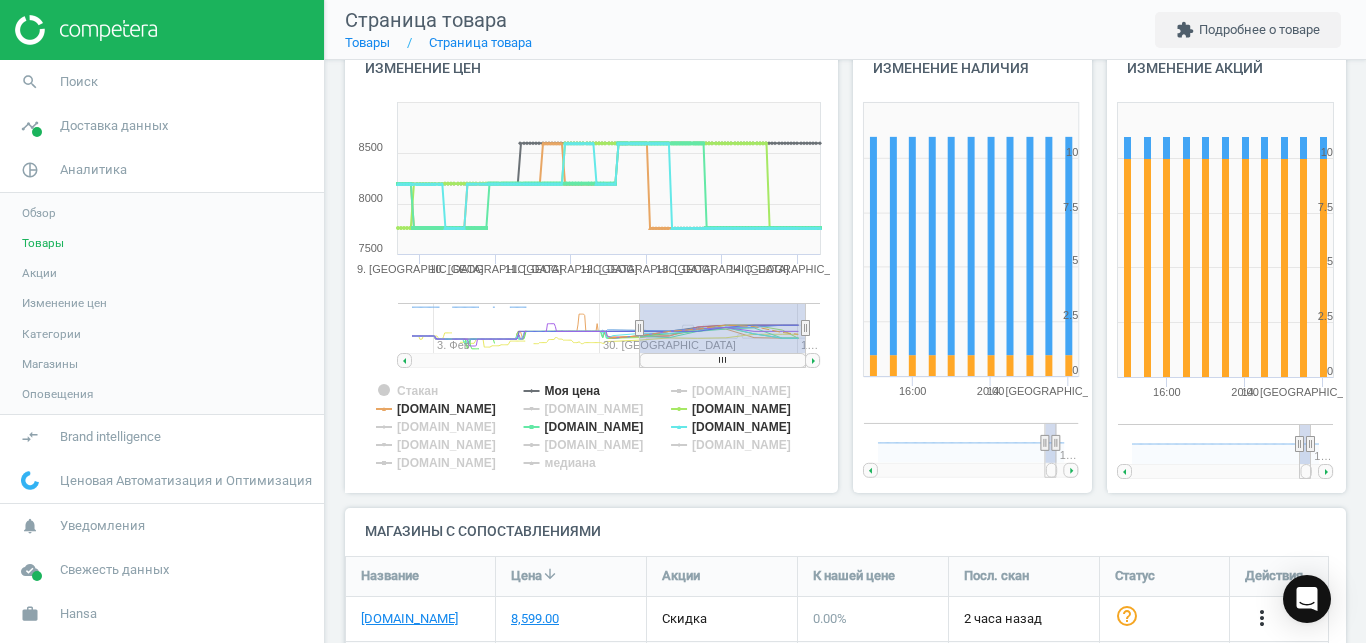 drag, startPoint x: 672, startPoint y: 327, endPoint x: 626, endPoint y: 330, distance: 46.09772 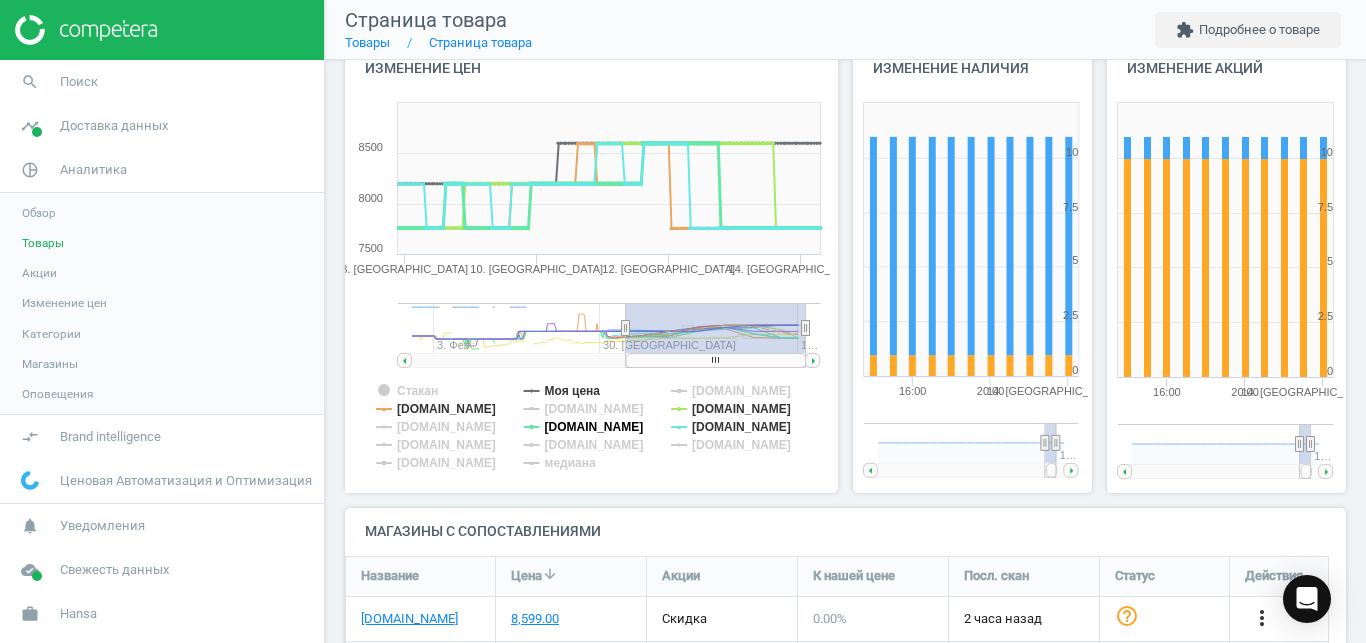 click on "[DOMAIN_NAME]" 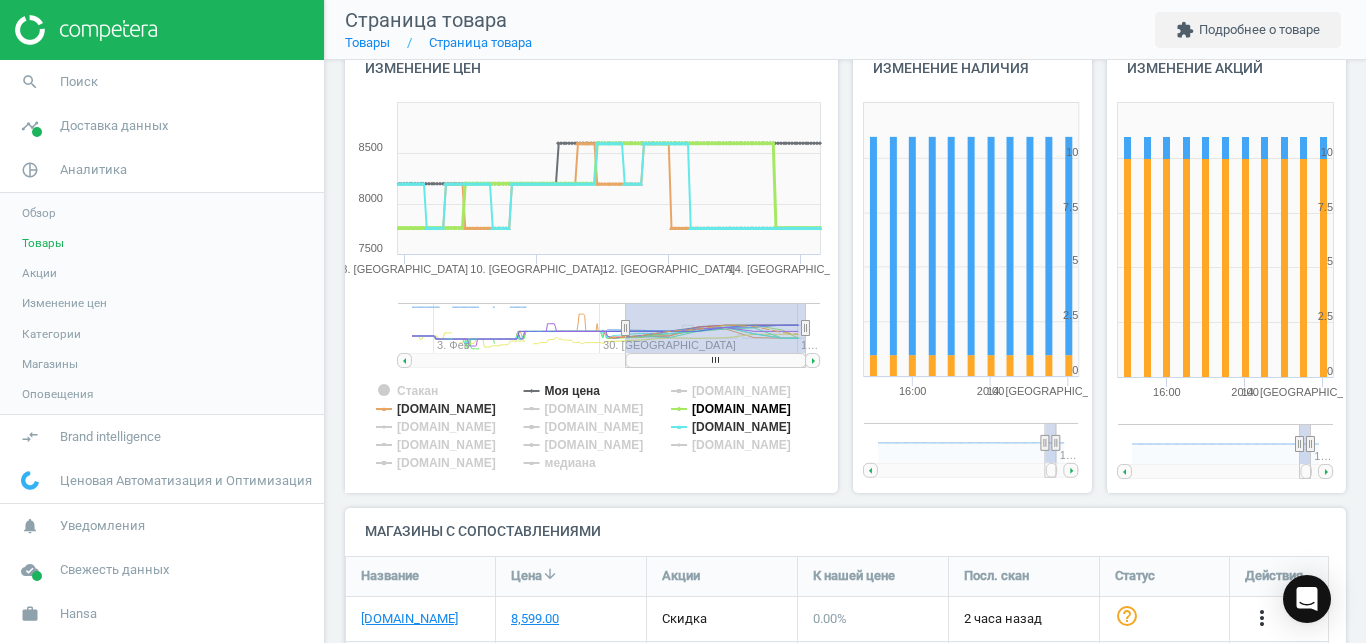 click on "[DOMAIN_NAME]" 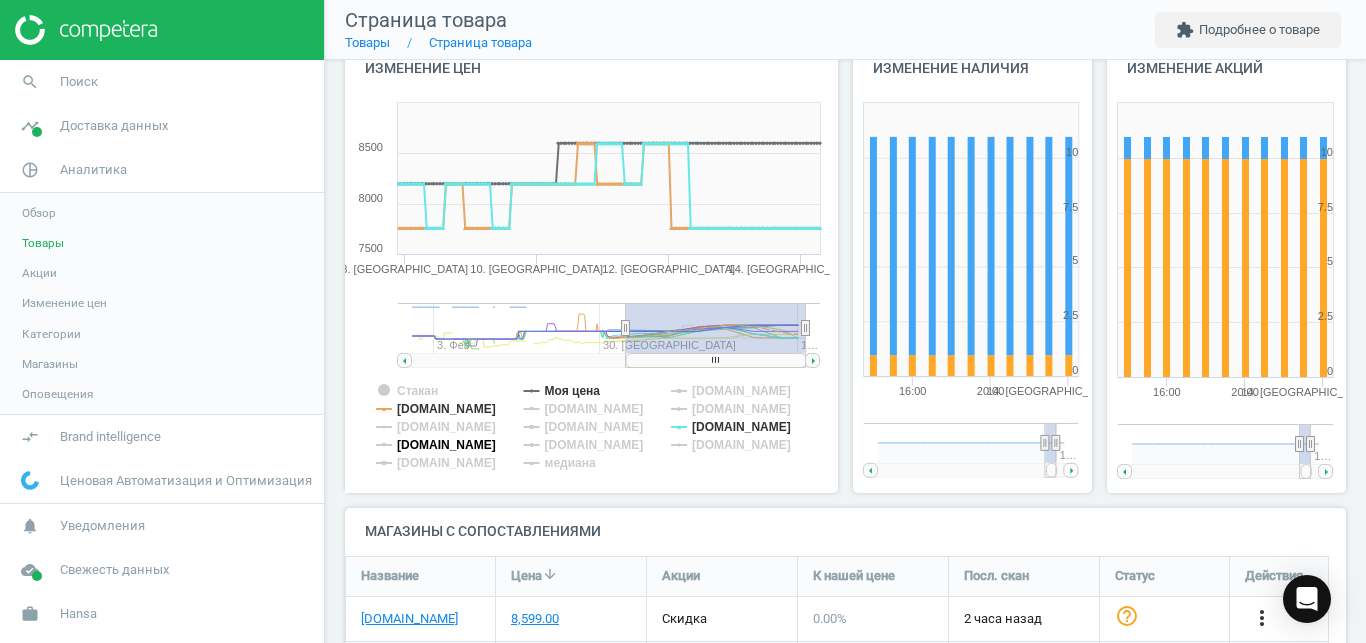 click on "[DOMAIN_NAME]" 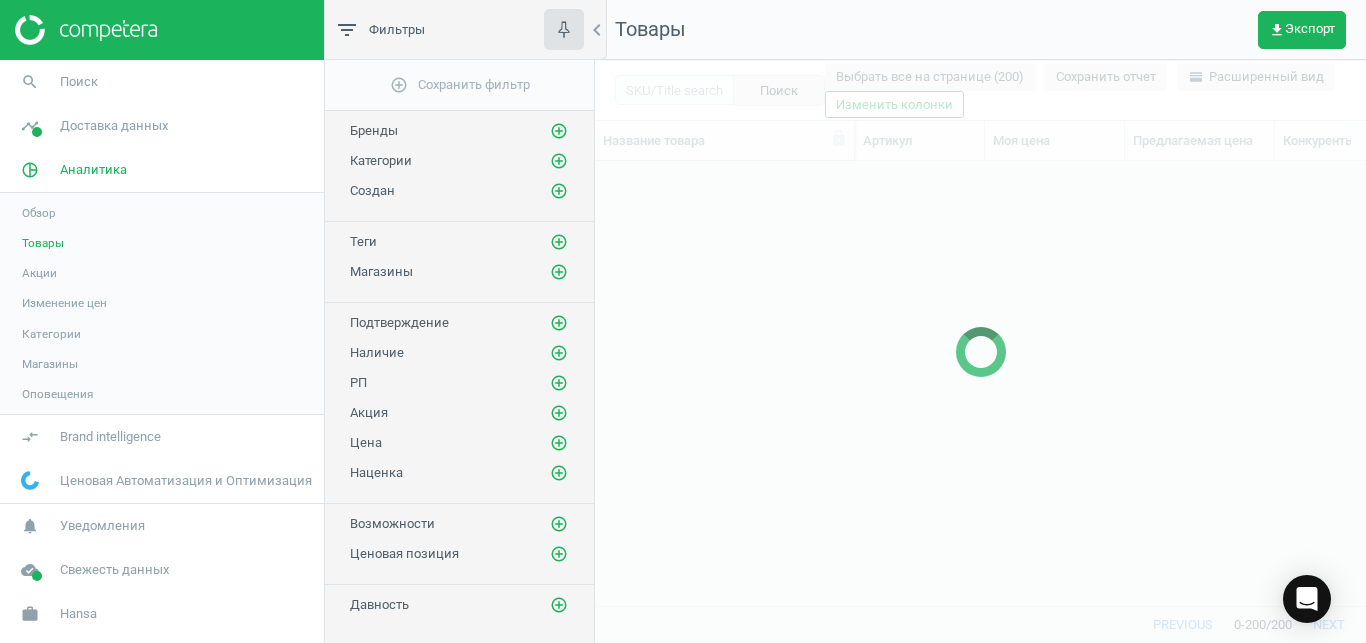 scroll, scrollTop: 18, scrollLeft: 18, axis: both 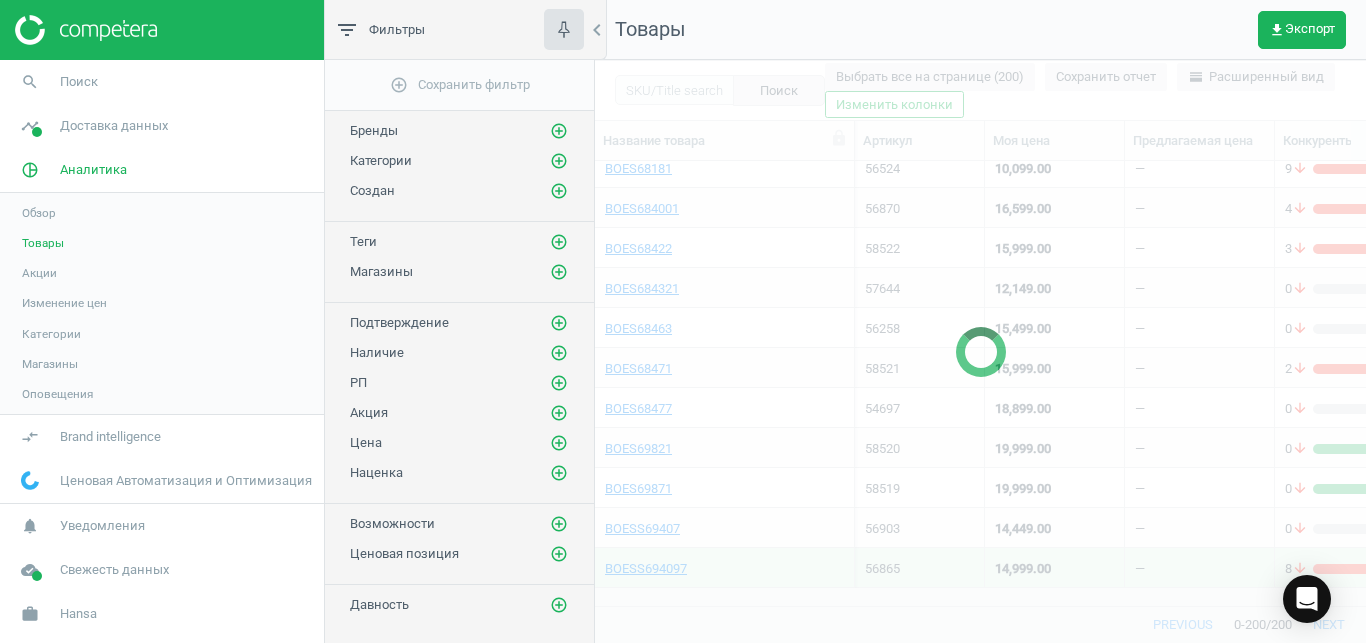 click at bounding box center [980, 351] 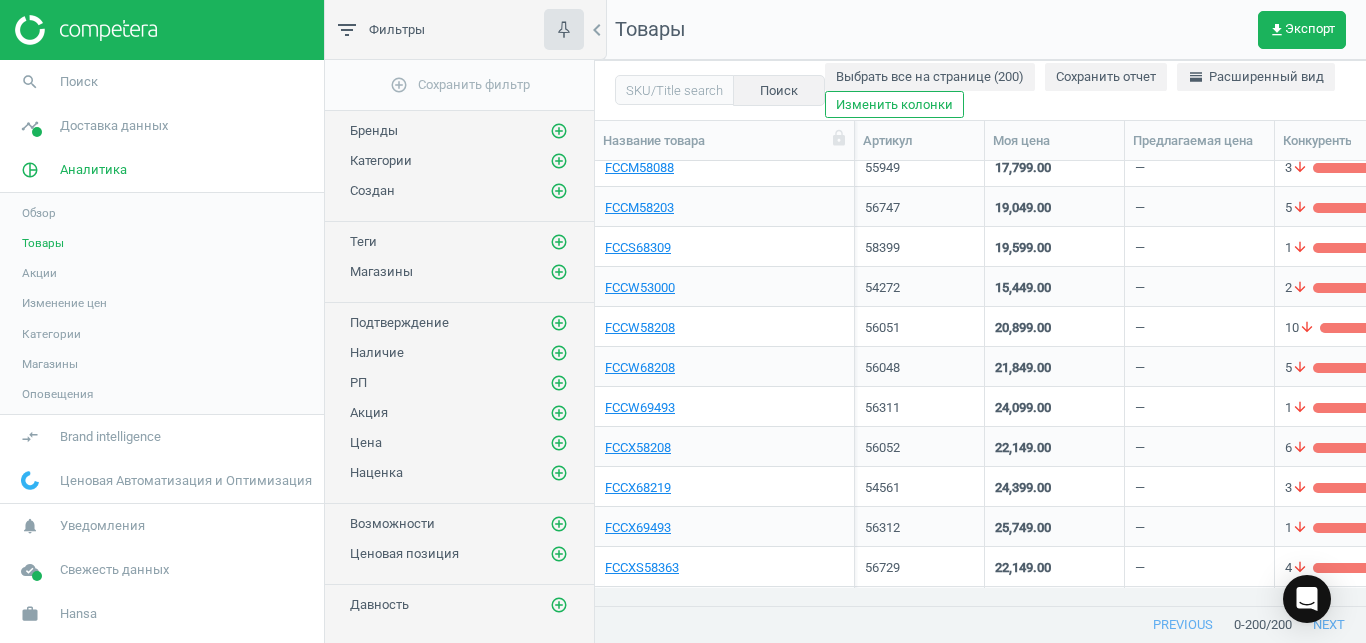 scroll, scrollTop: 2794, scrollLeft: 0, axis: vertical 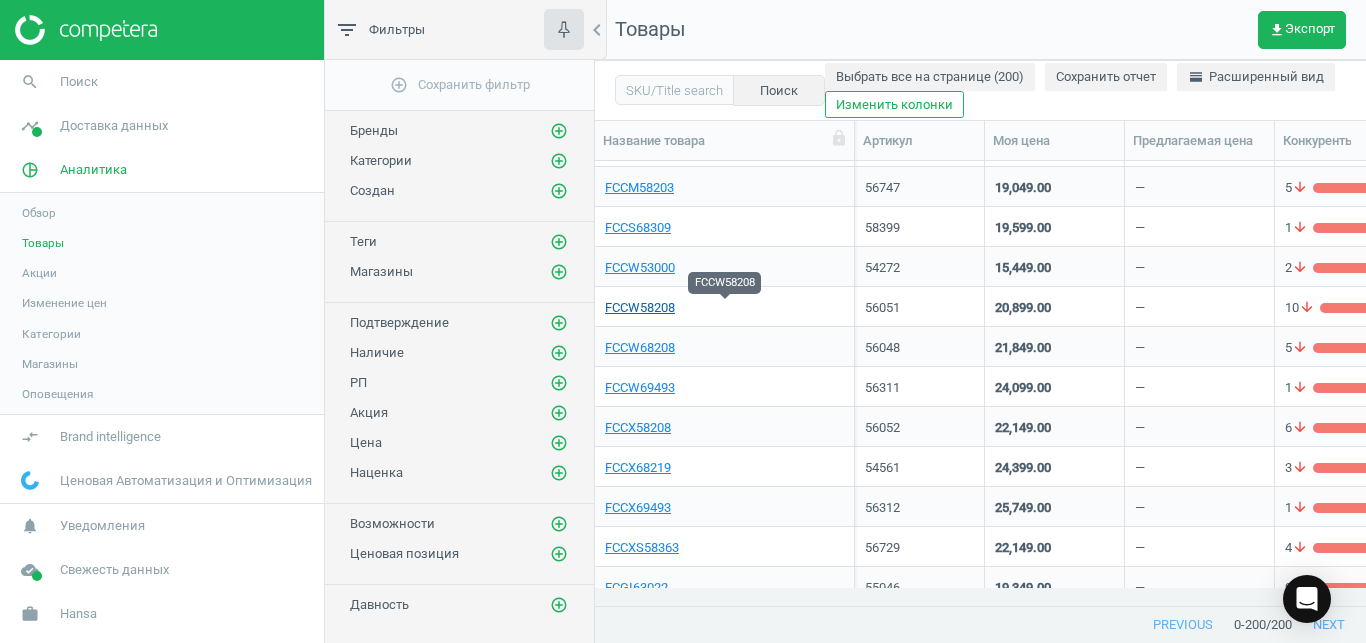 click on "FCCW58208" at bounding box center [640, 308] 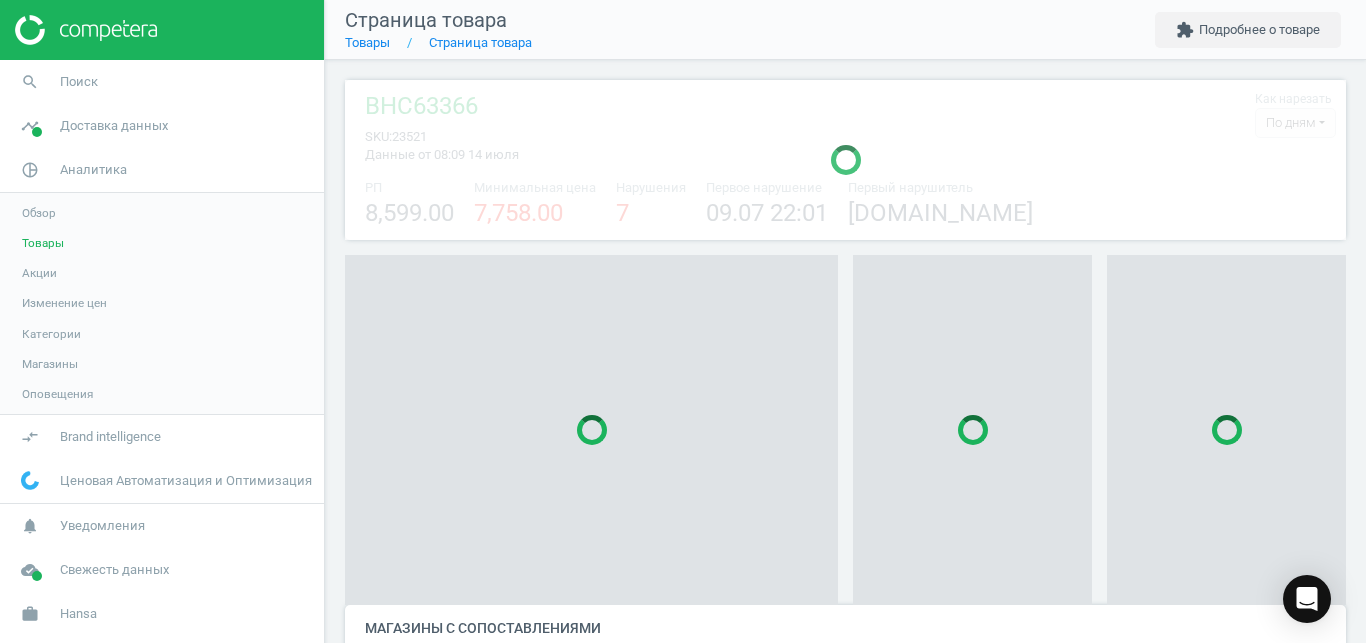 scroll, scrollTop: 27, scrollLeft: 27, axis: both 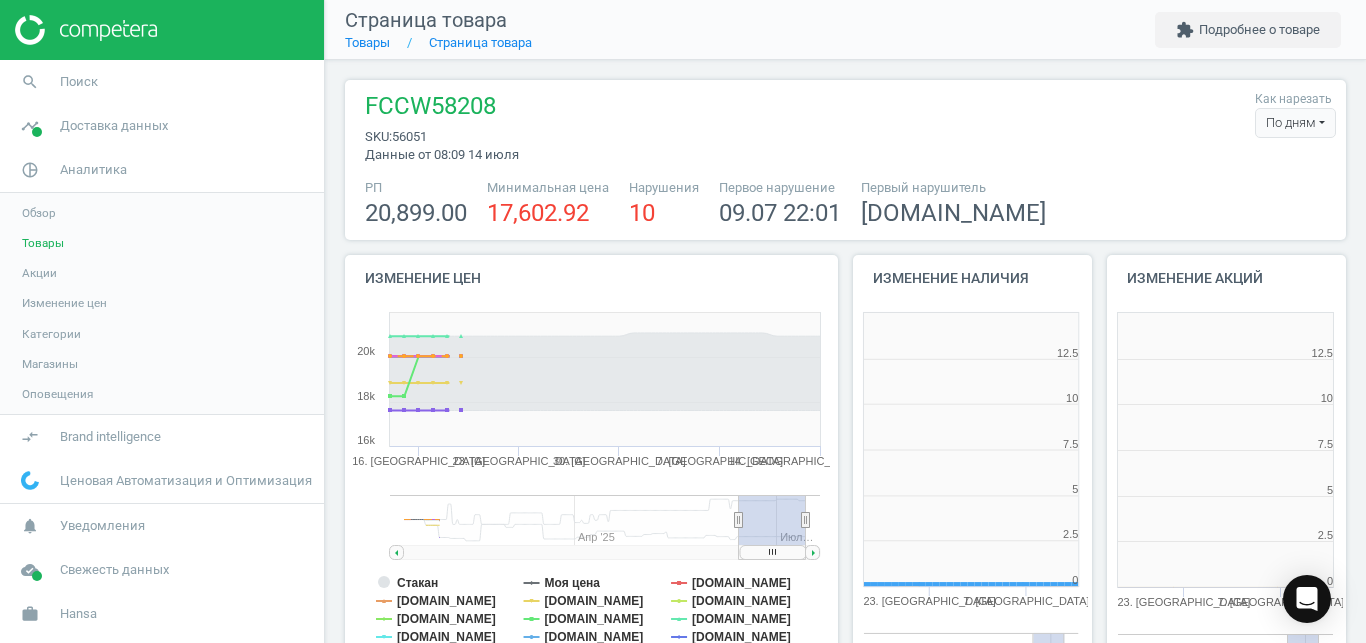 click on "По дням" at bounding box center [1295, 123] 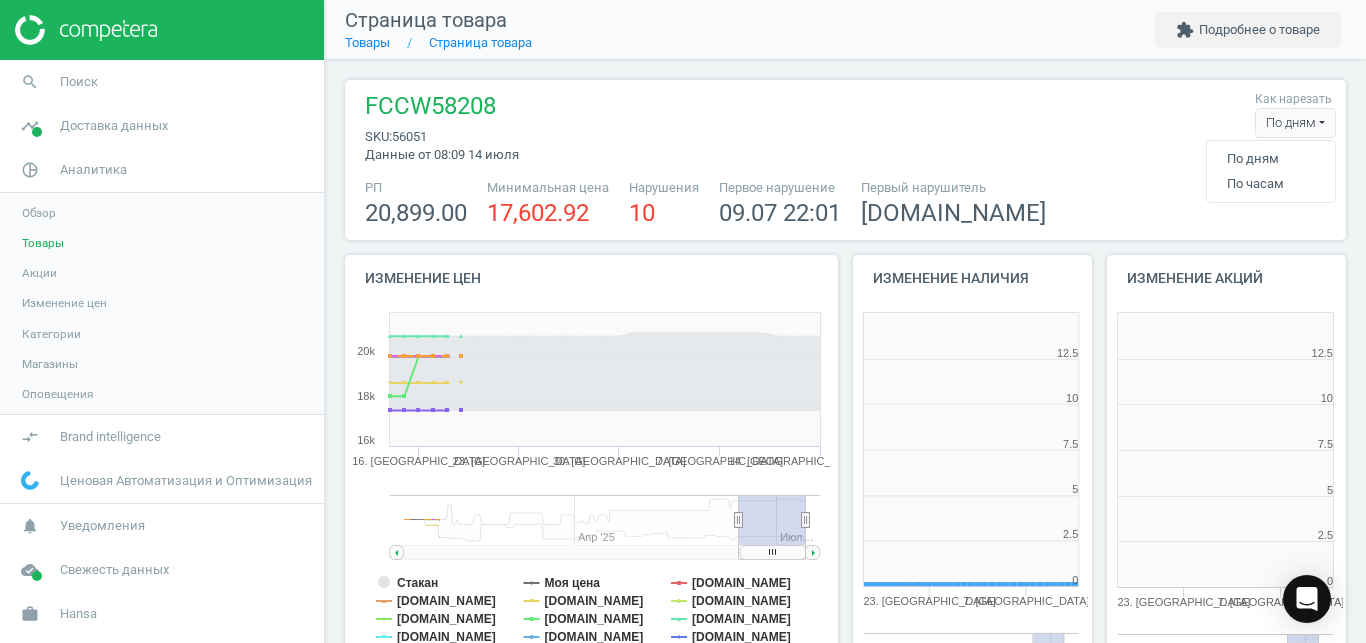 scroll, scrollTop: 27, scrollLeft: 27, axis: both 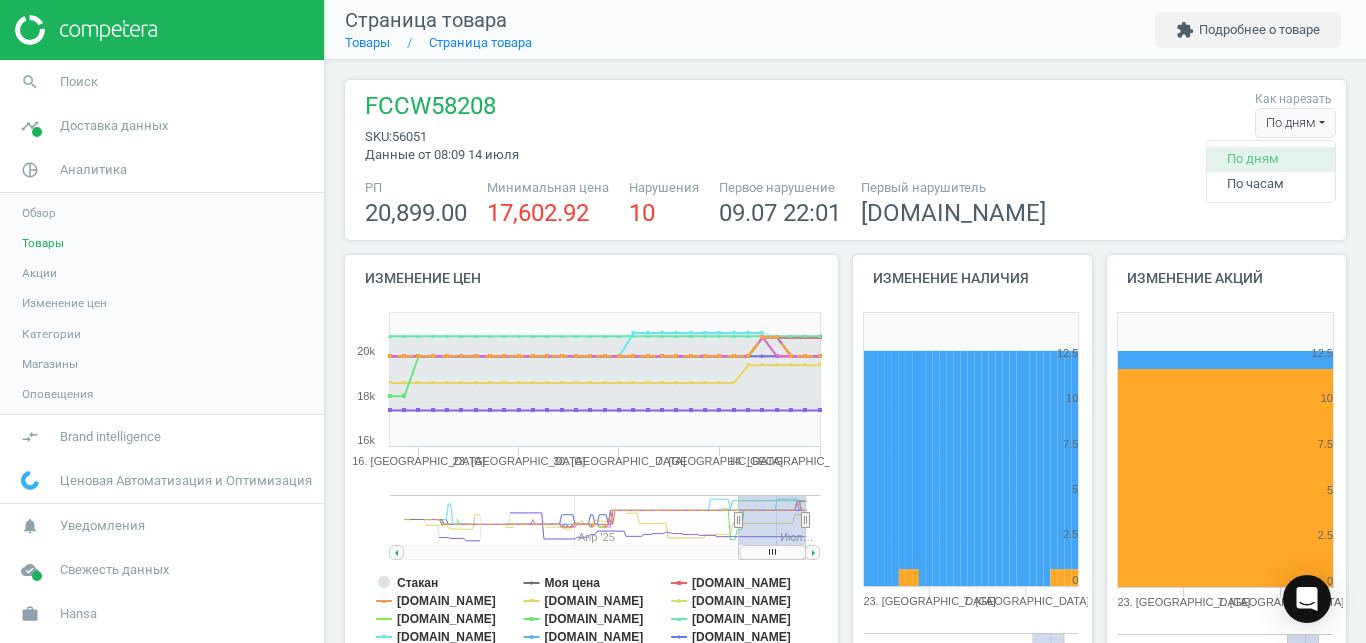 click on "По дням" at bounding box center (1271, 159) 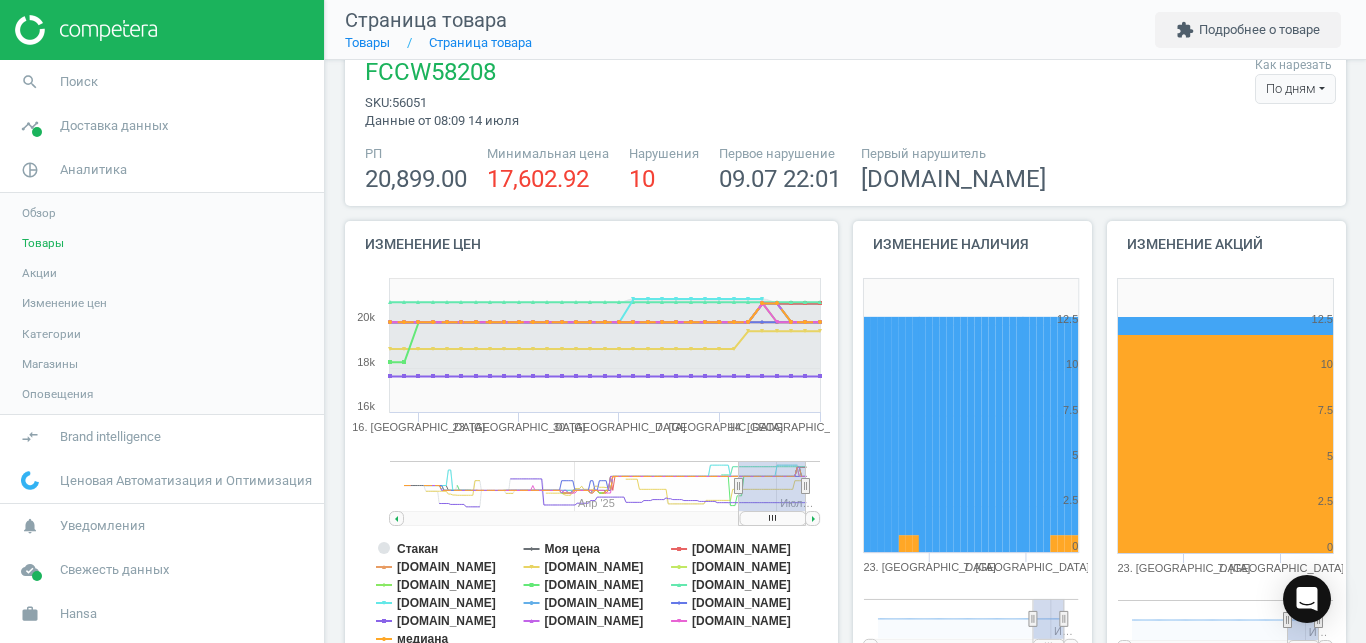 scroll, scrollTop: 31, scrollLeft: 0, axis: vertical 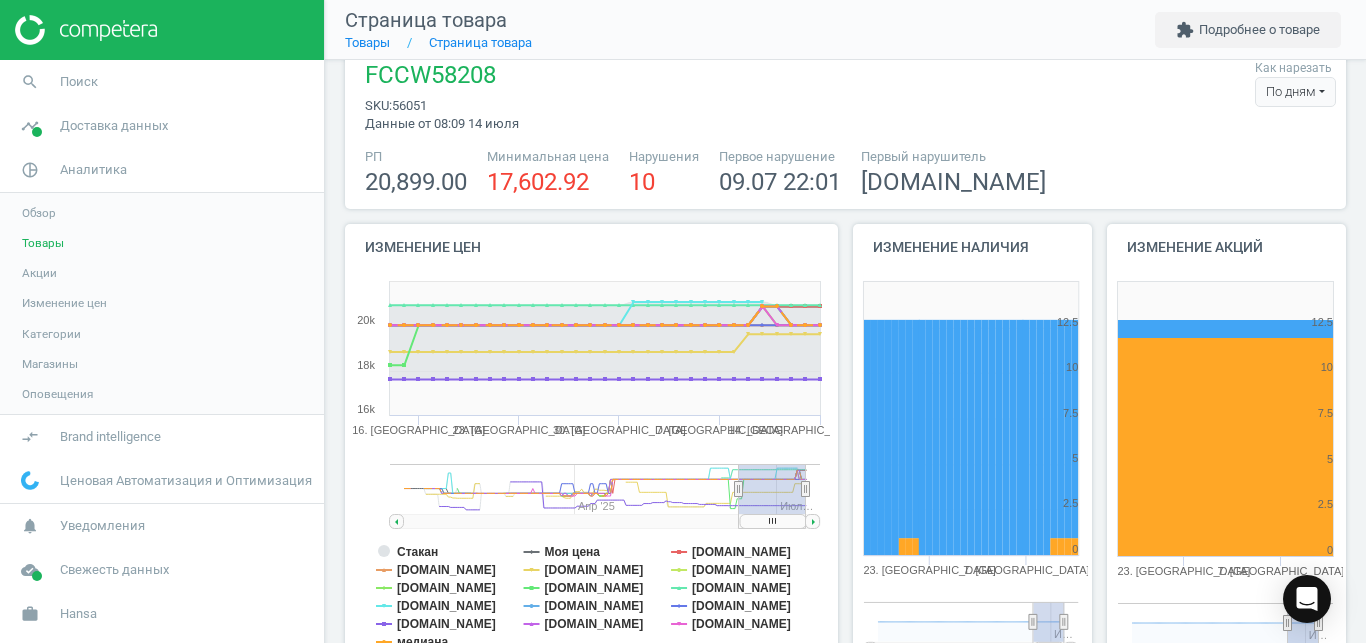 click on "По дням" at bounding box center [1295, 92] 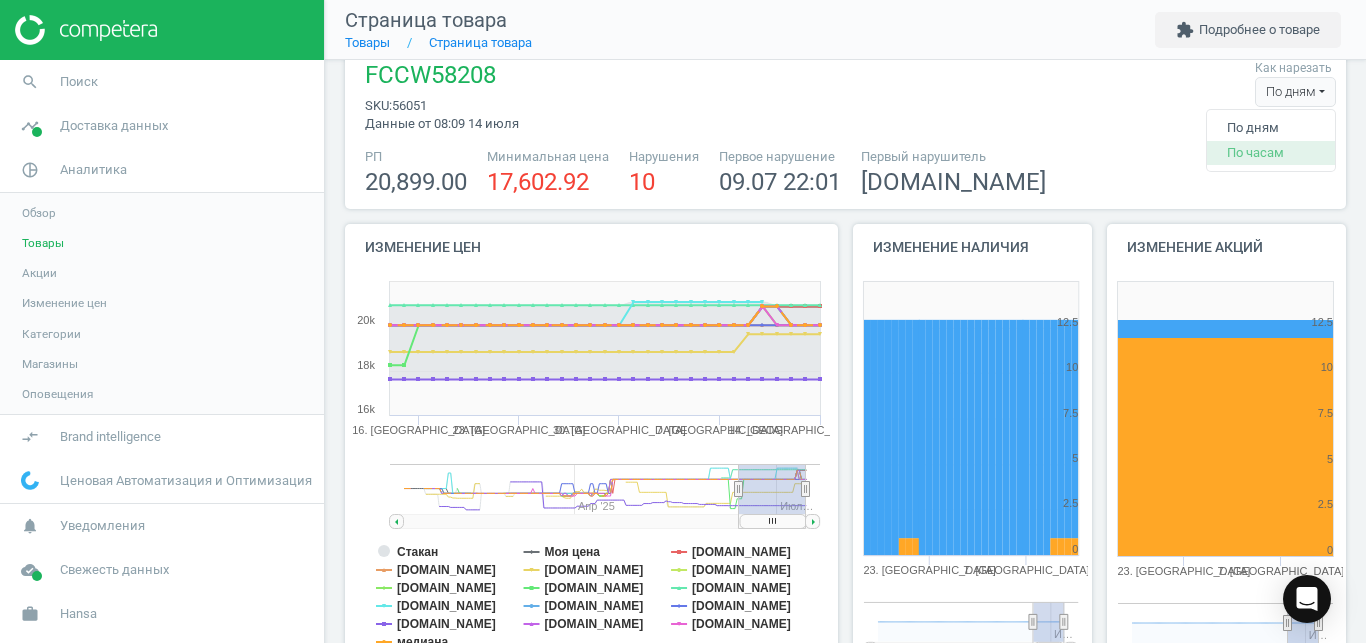 click on "По часам" at bounding box center (1271, 153) 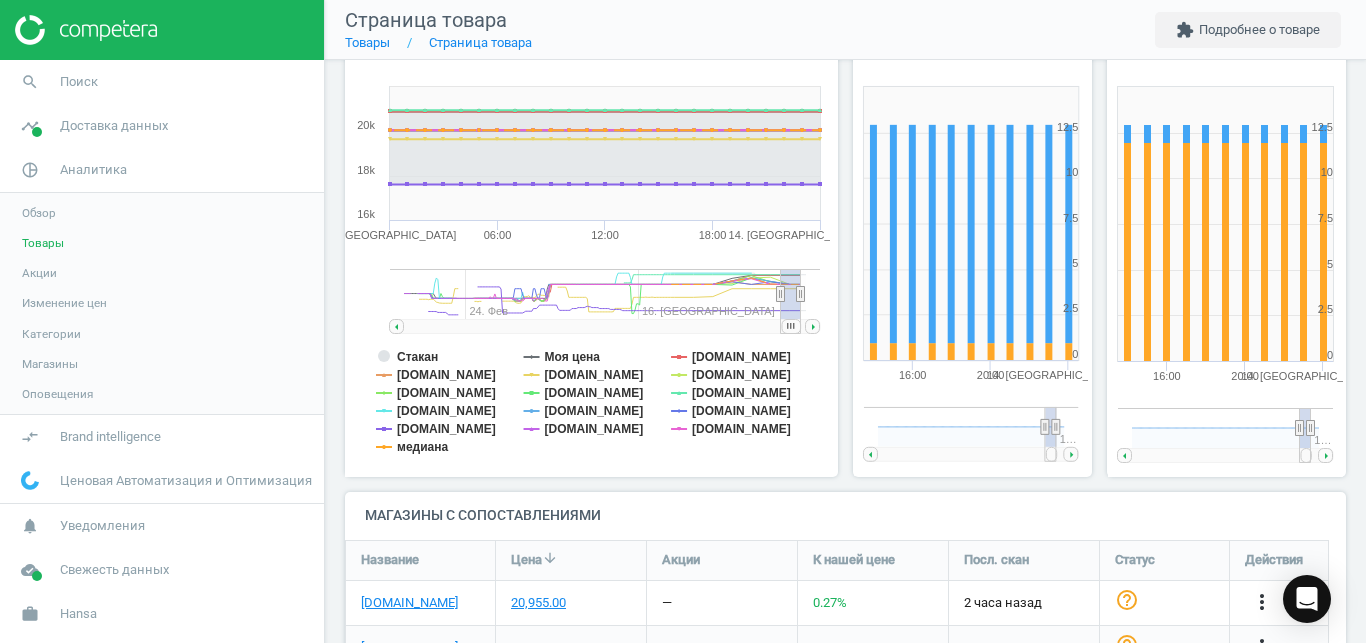 scroll, scrollTop: 229, scrollLeft: 0, axis: vertical 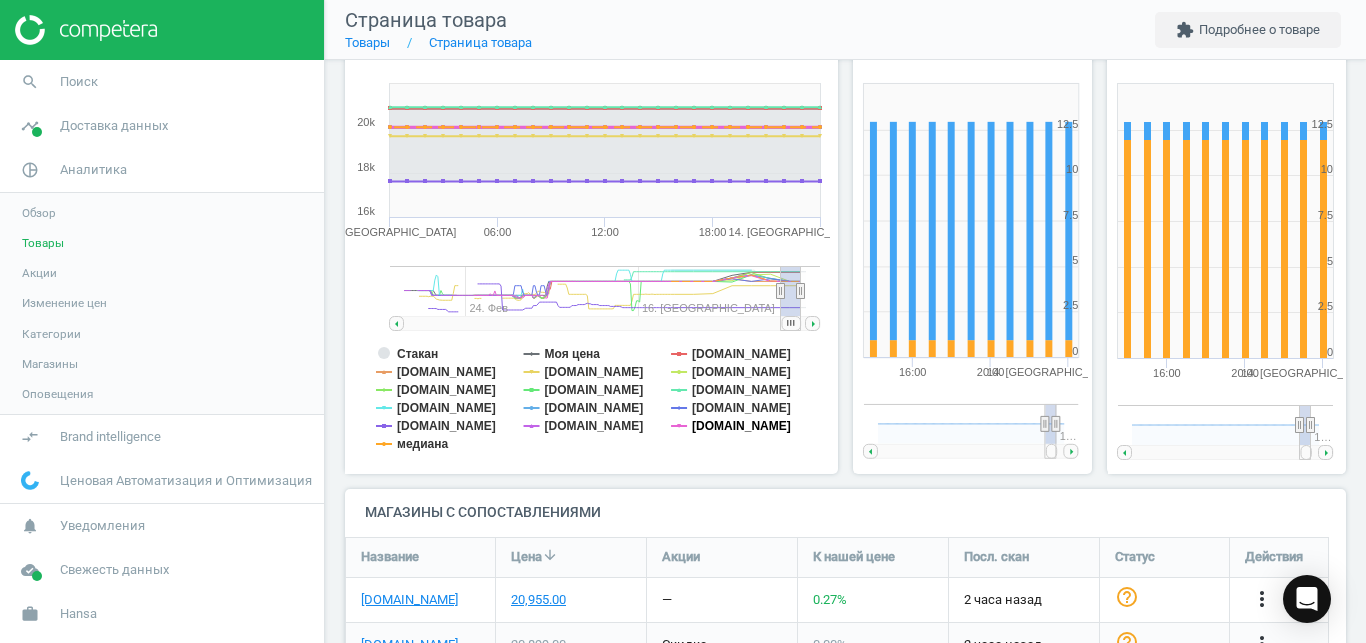 click on "[DOMAIN_NAME]" 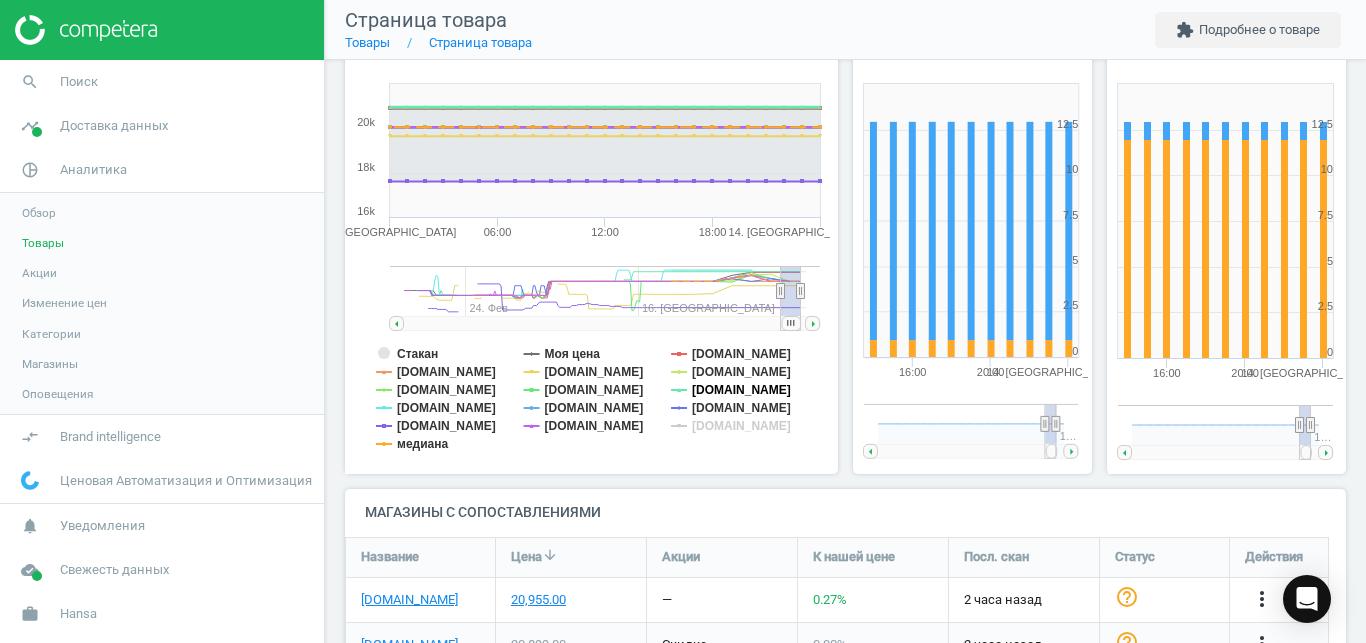 click on "[DOMAIN_NAME]" 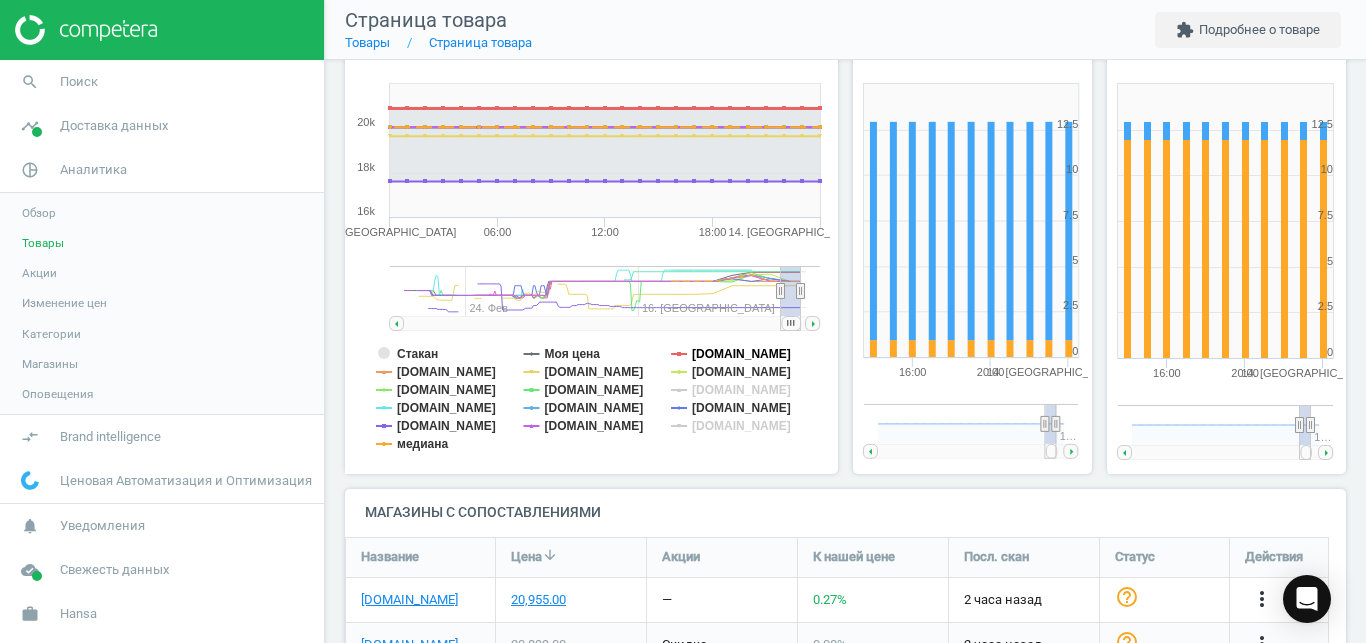 click on "[DOMAIN_NAME]" 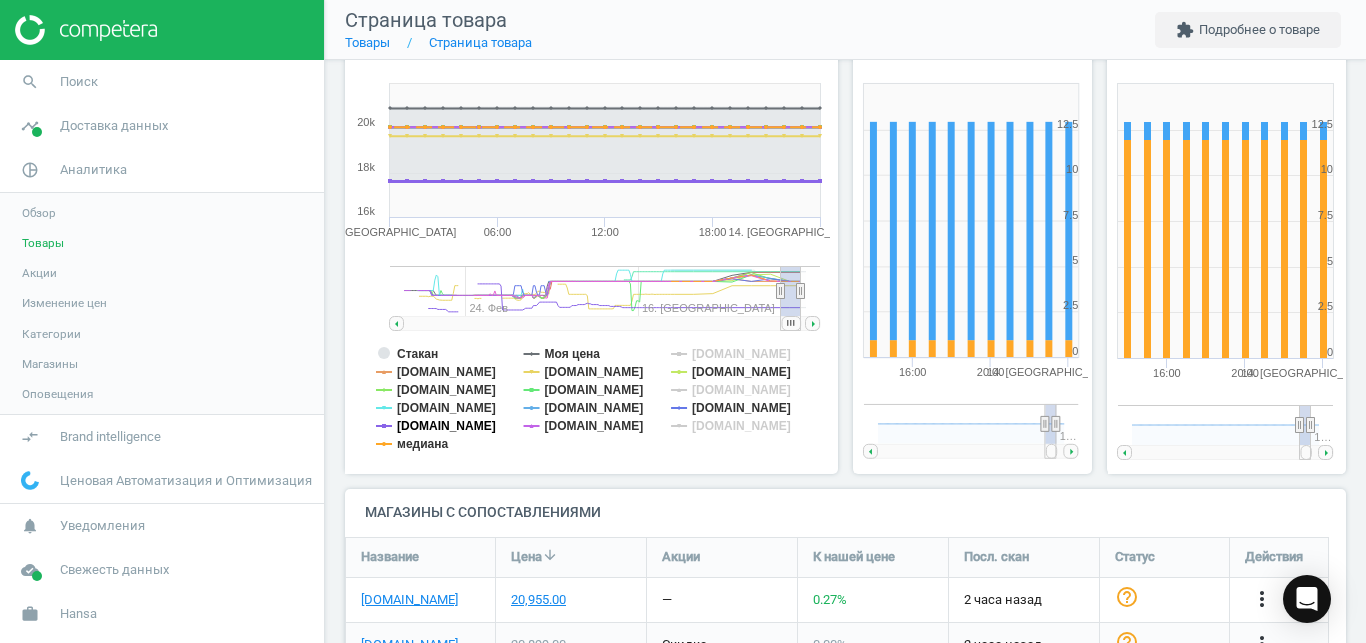 click on "[DOMAIN_NAME]" 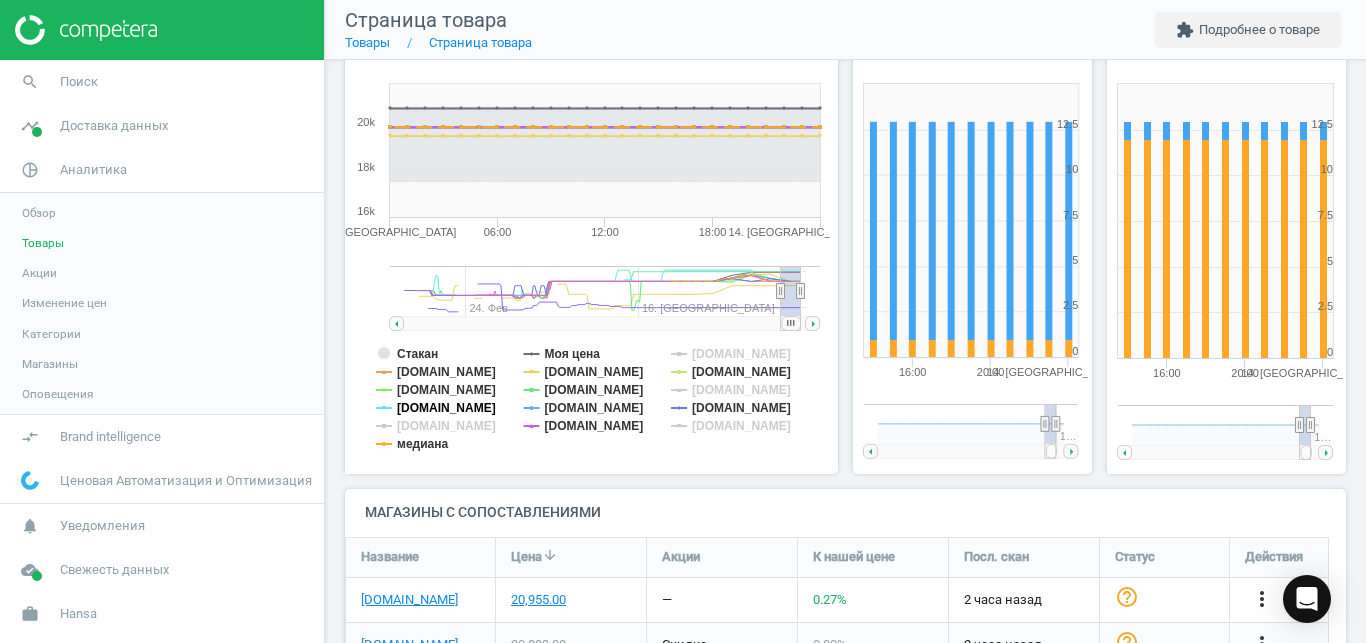 click on "[DOMAIN_NAME]" 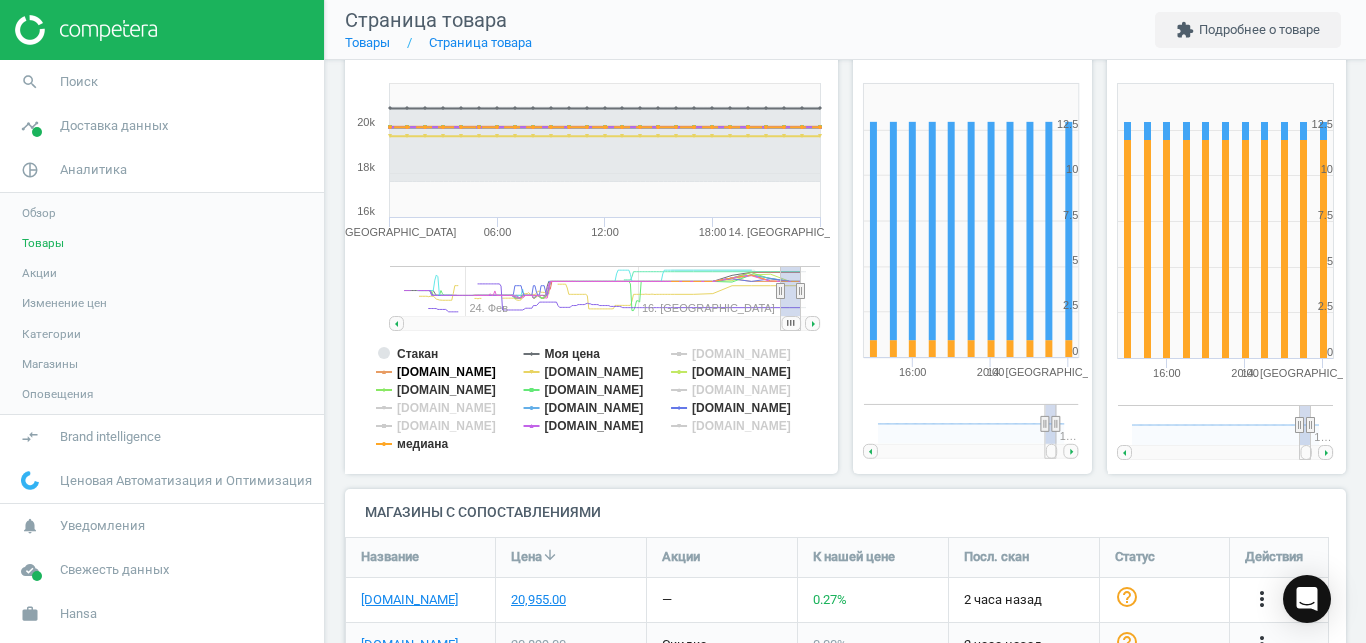click on "[DOMAIN_NAME]" 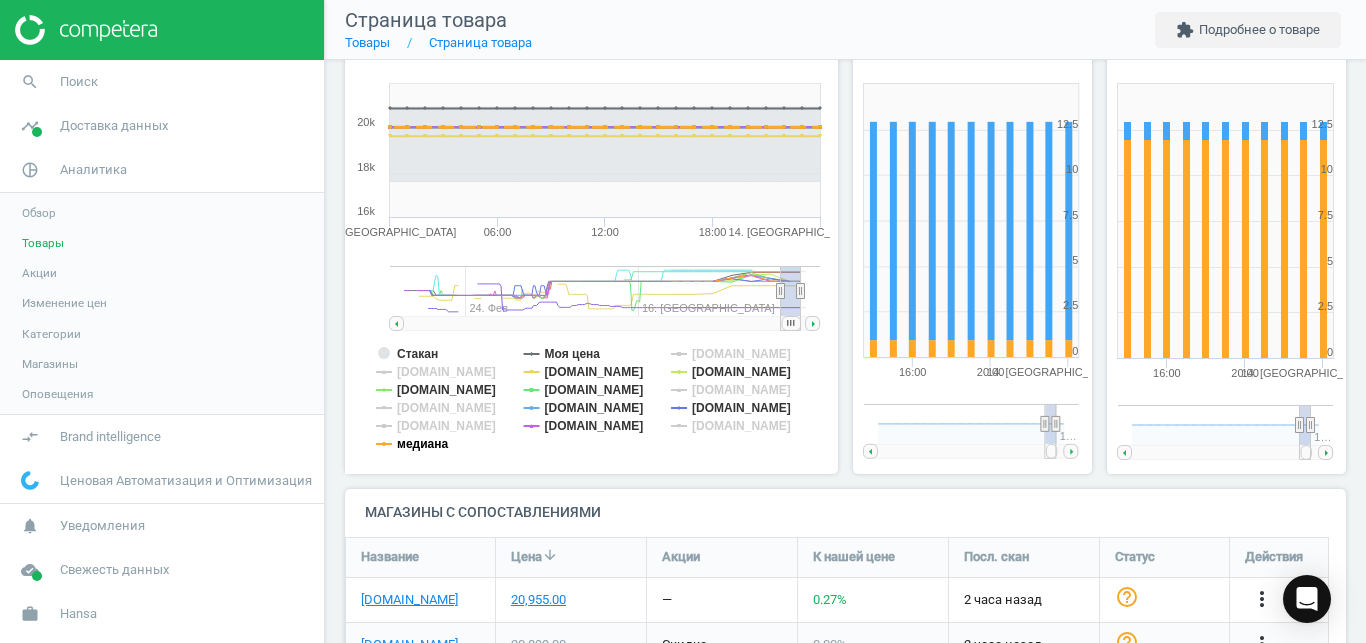 click on "медиана" 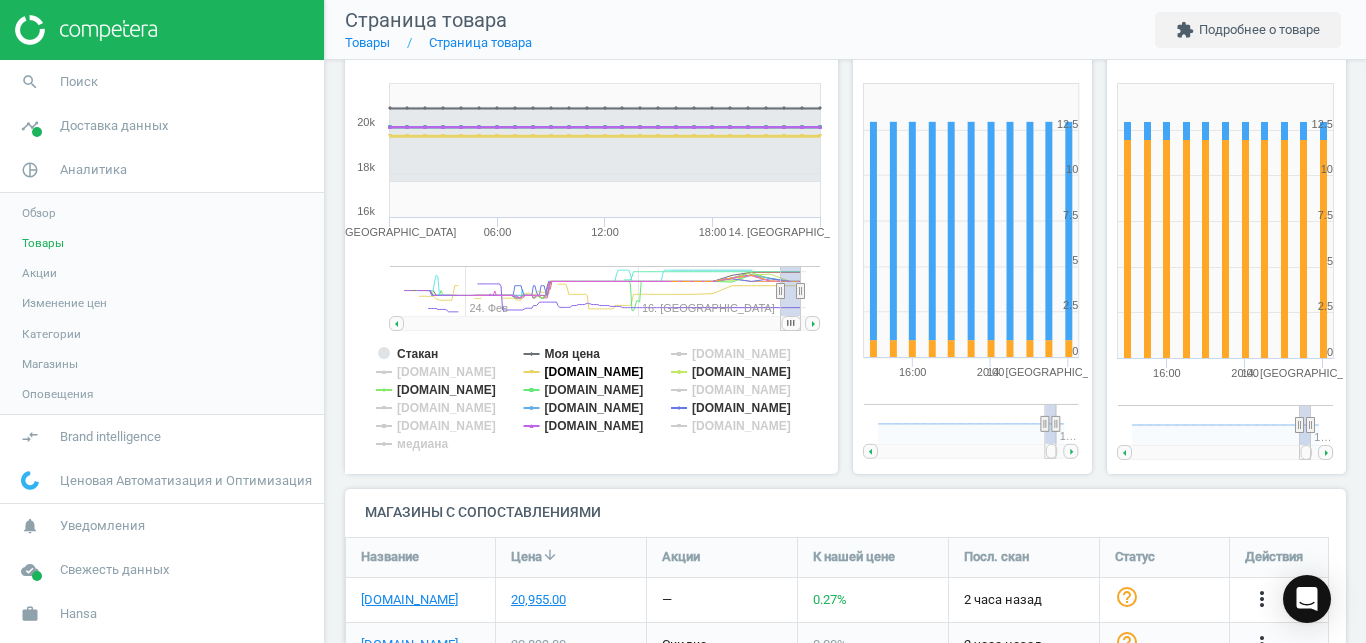 click on "[DOMAIN_NAME]" 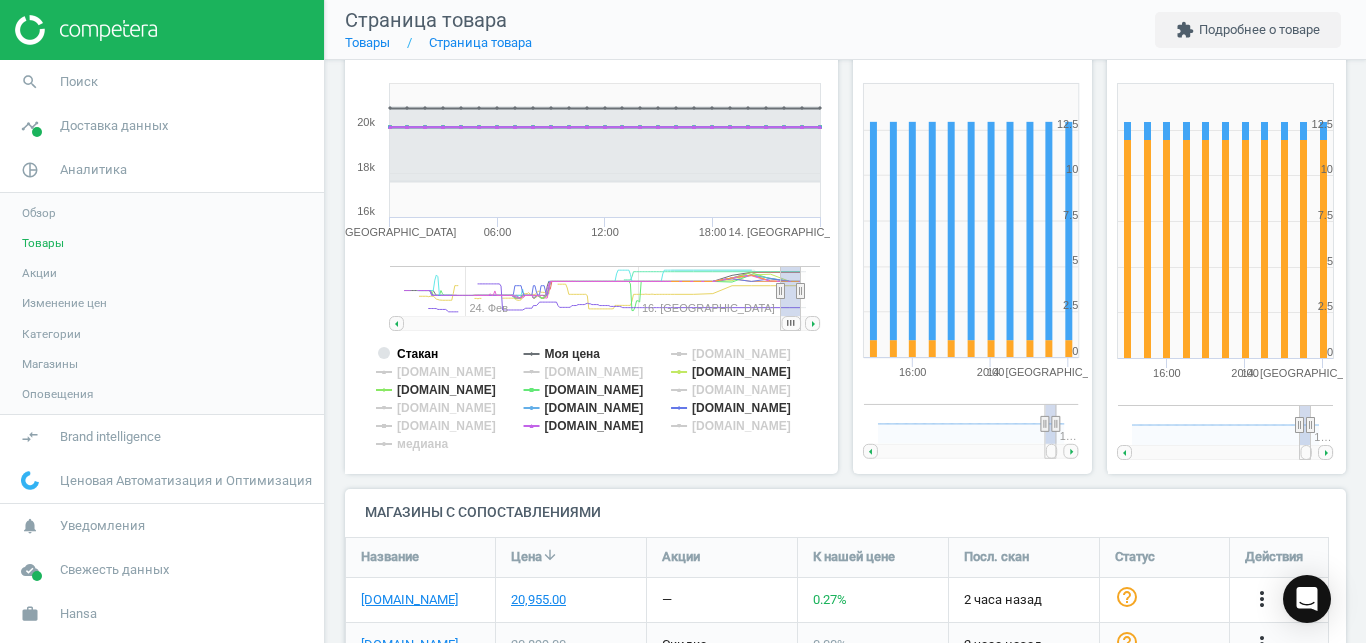 click on "Стакан" 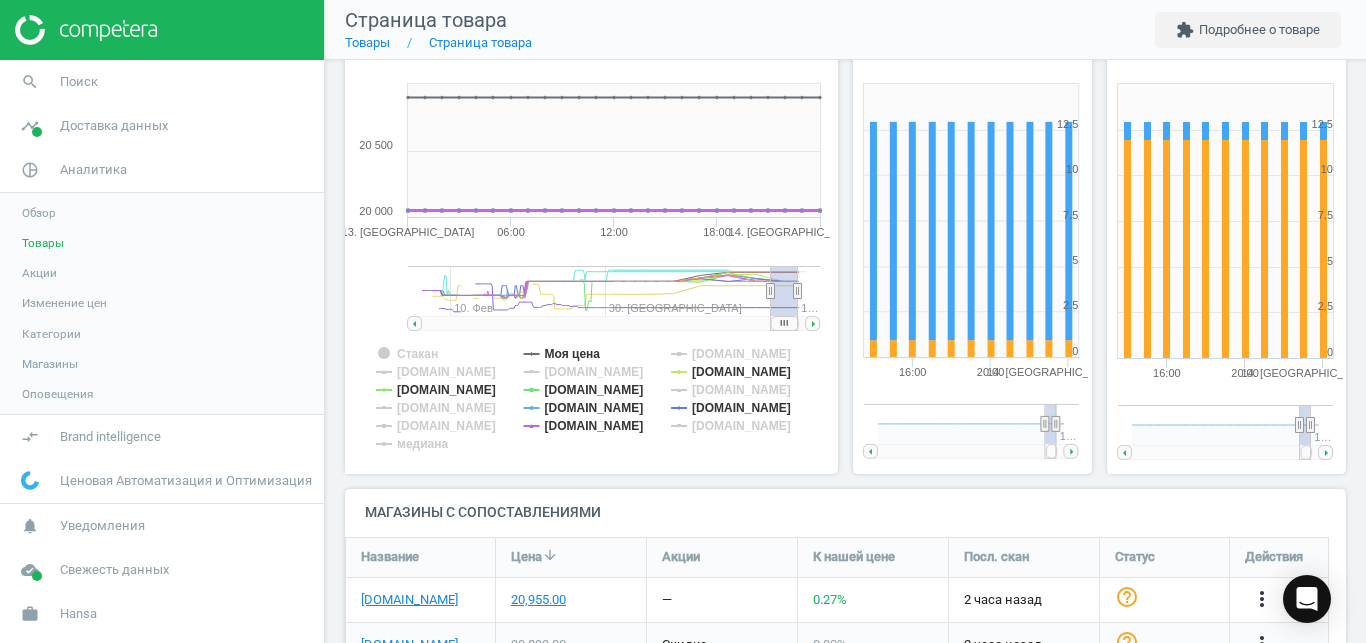 drag, startPoint x: 780, startPoint y: 325, endPoint x: 824, endPoint y: 320, distance: 44.28318 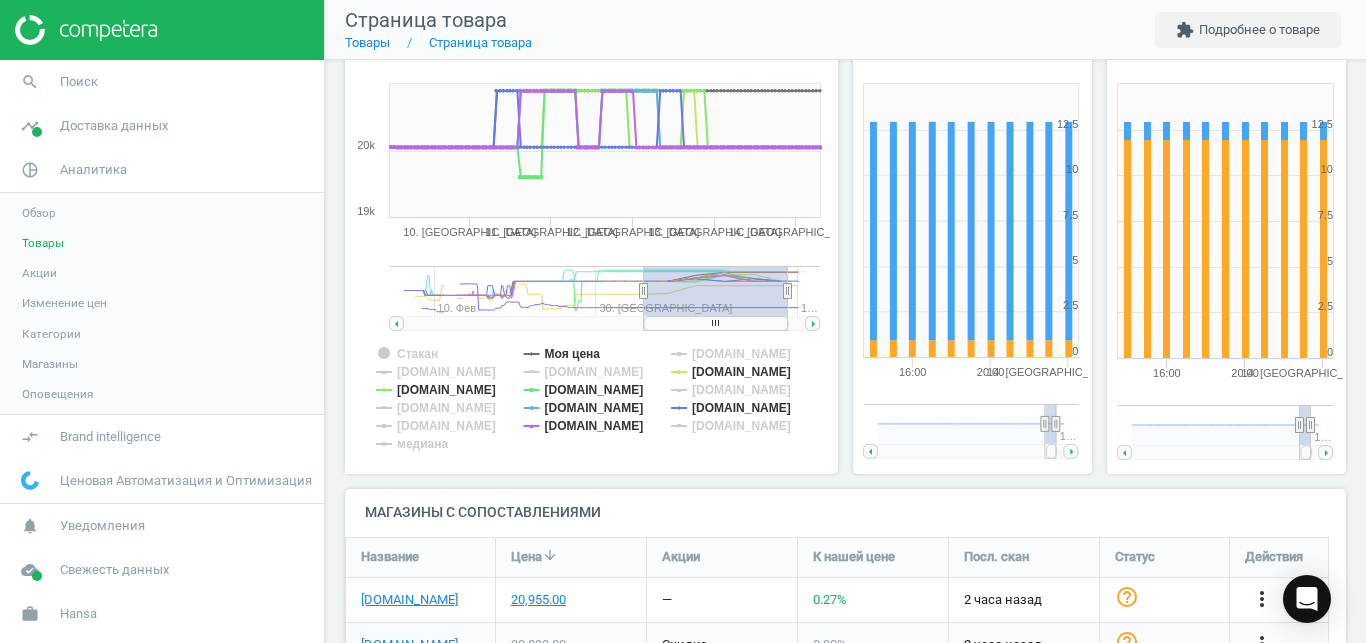 drag, startPoint x: 781, startPoint y: 295, endPoint x: 637, endPoint y: 348, distance: 153.4438 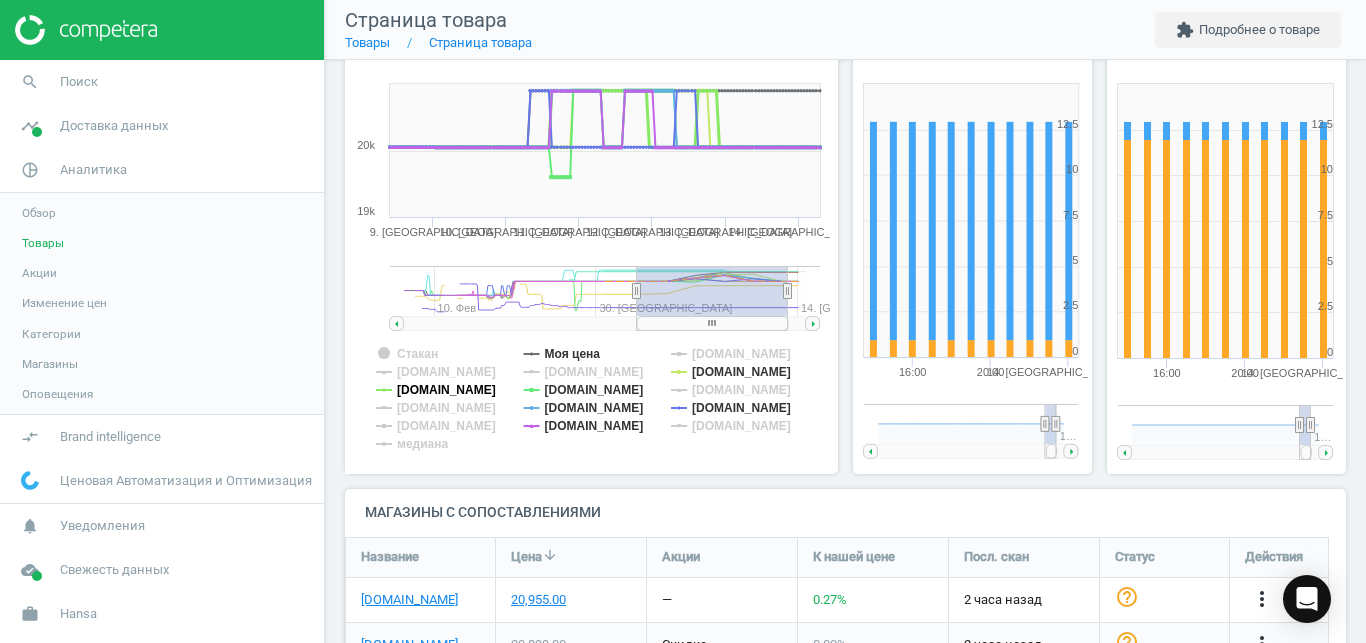 click on "[DOMAIN_NAME]" 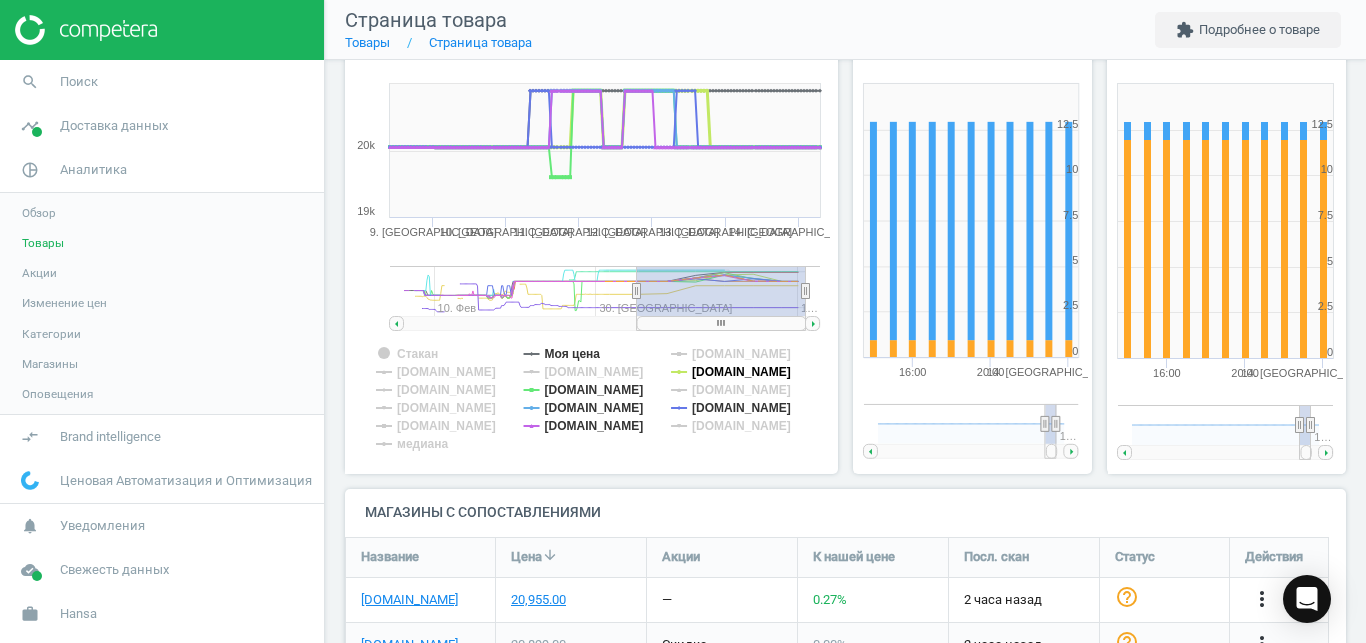 click on "[DOMAIN_NAME]" 